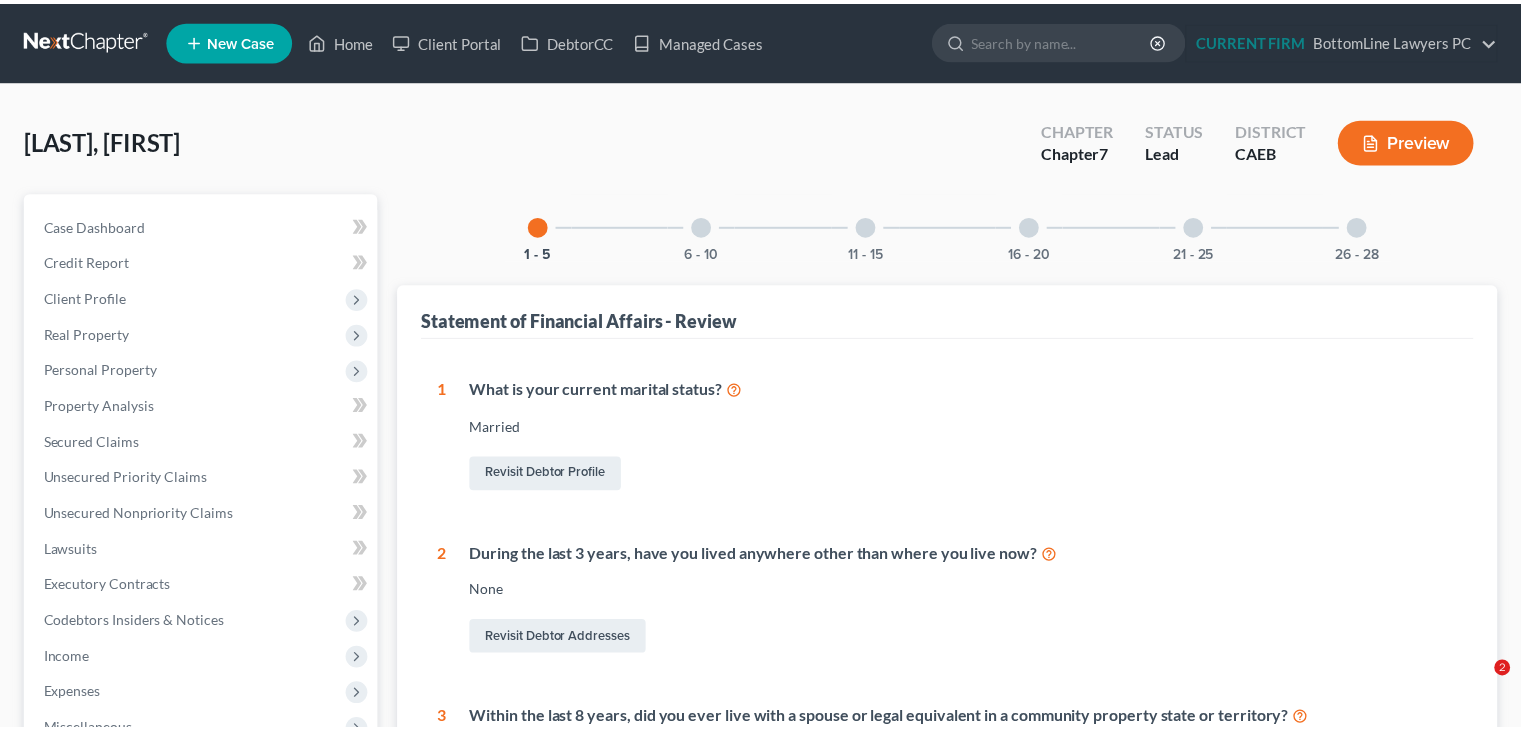scroll, scrollTop: 772, scrollLeft: 0, axis: vertical 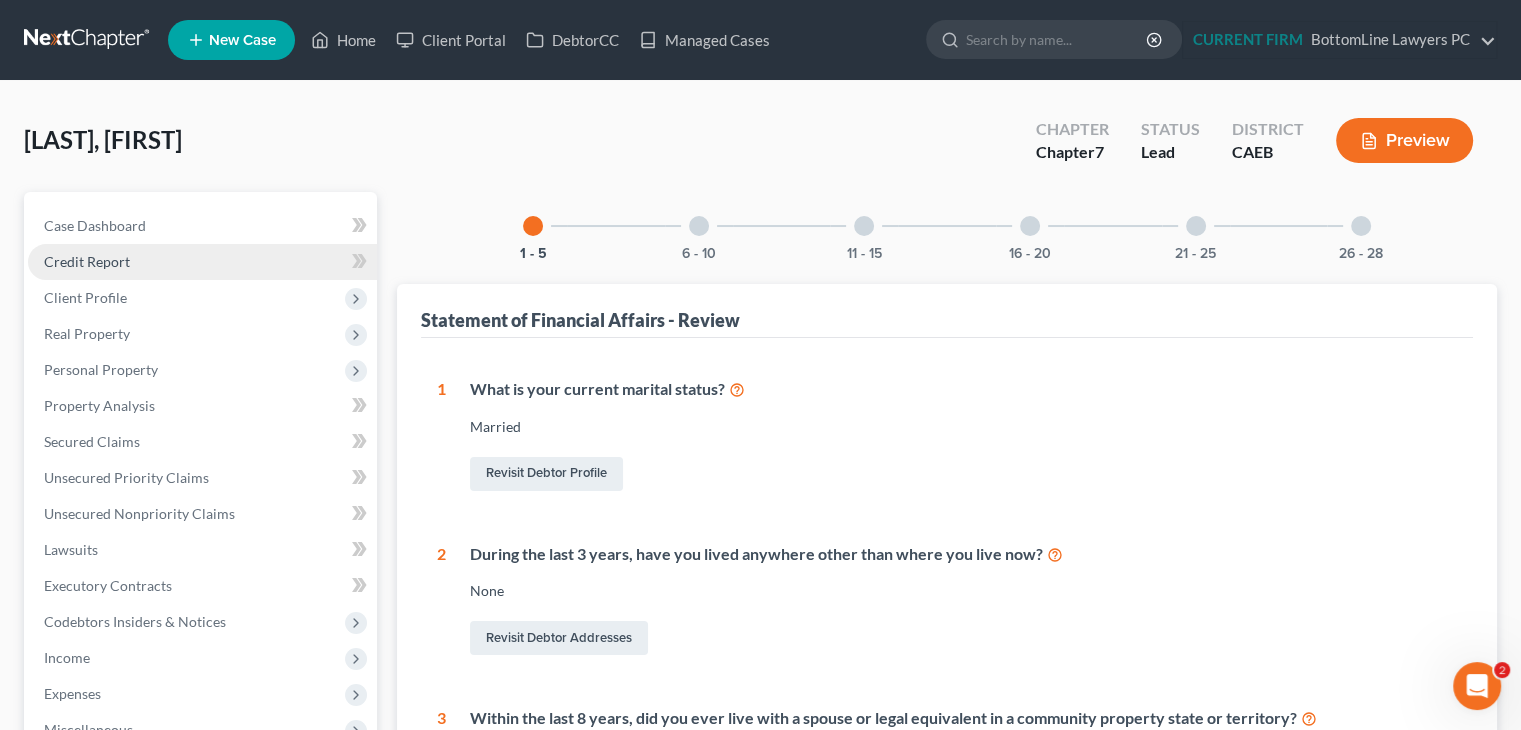 click on "Credit Report" at bounding box center [202, 262] 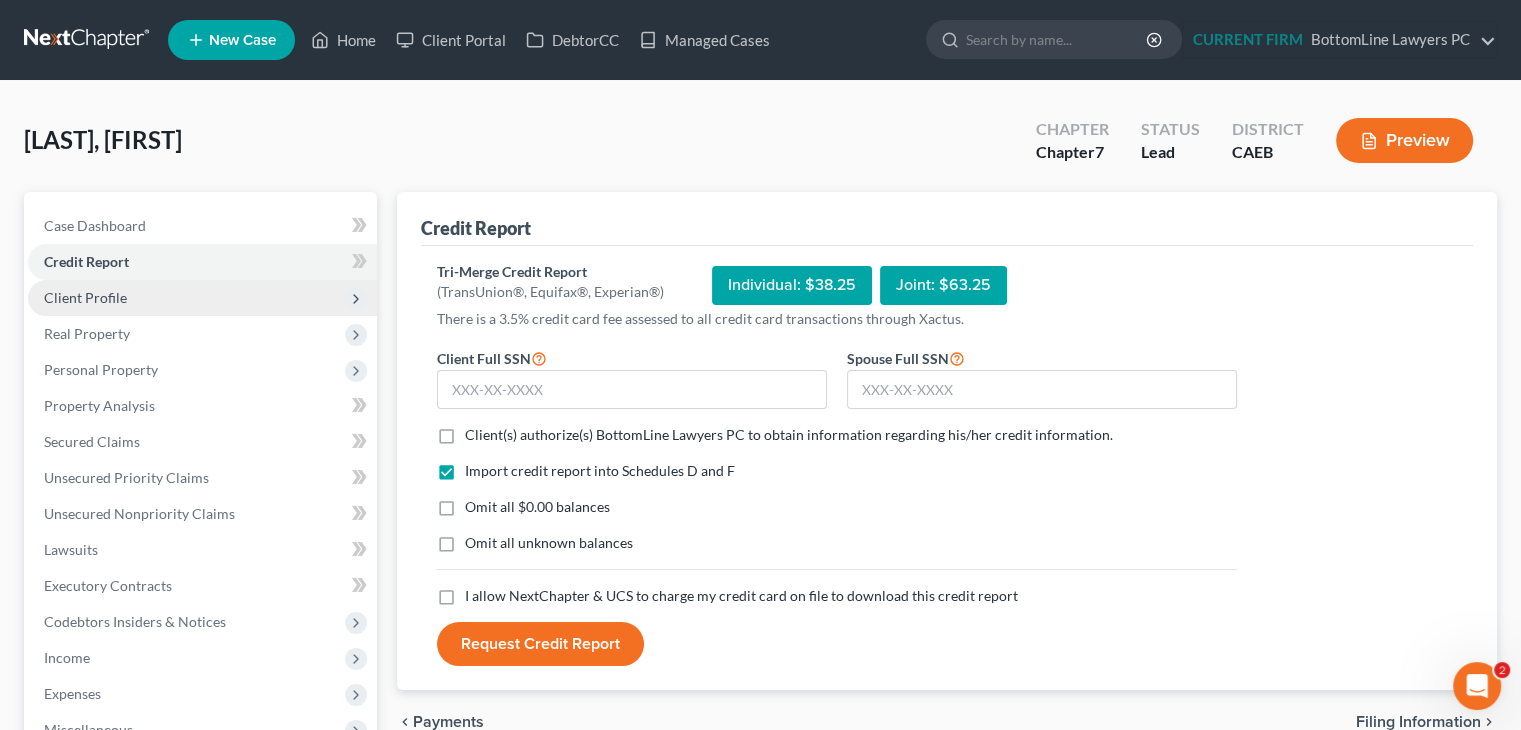 click on "Client Profile" at bounding box center [85, 297] 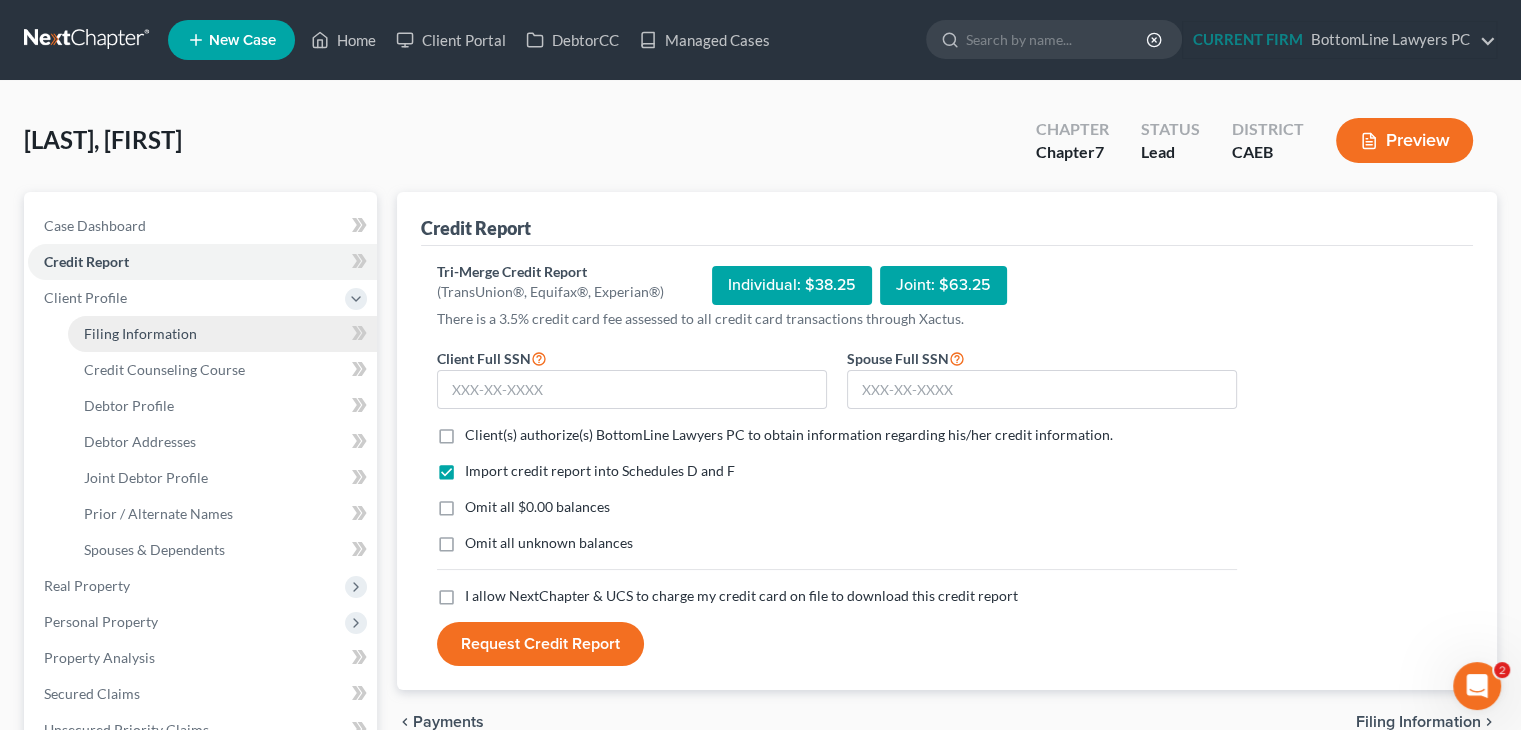 drag, startPoint x: 122, startPoint y: 333, endPoint x: 127, endPoint y: 316, distance: 17.720045 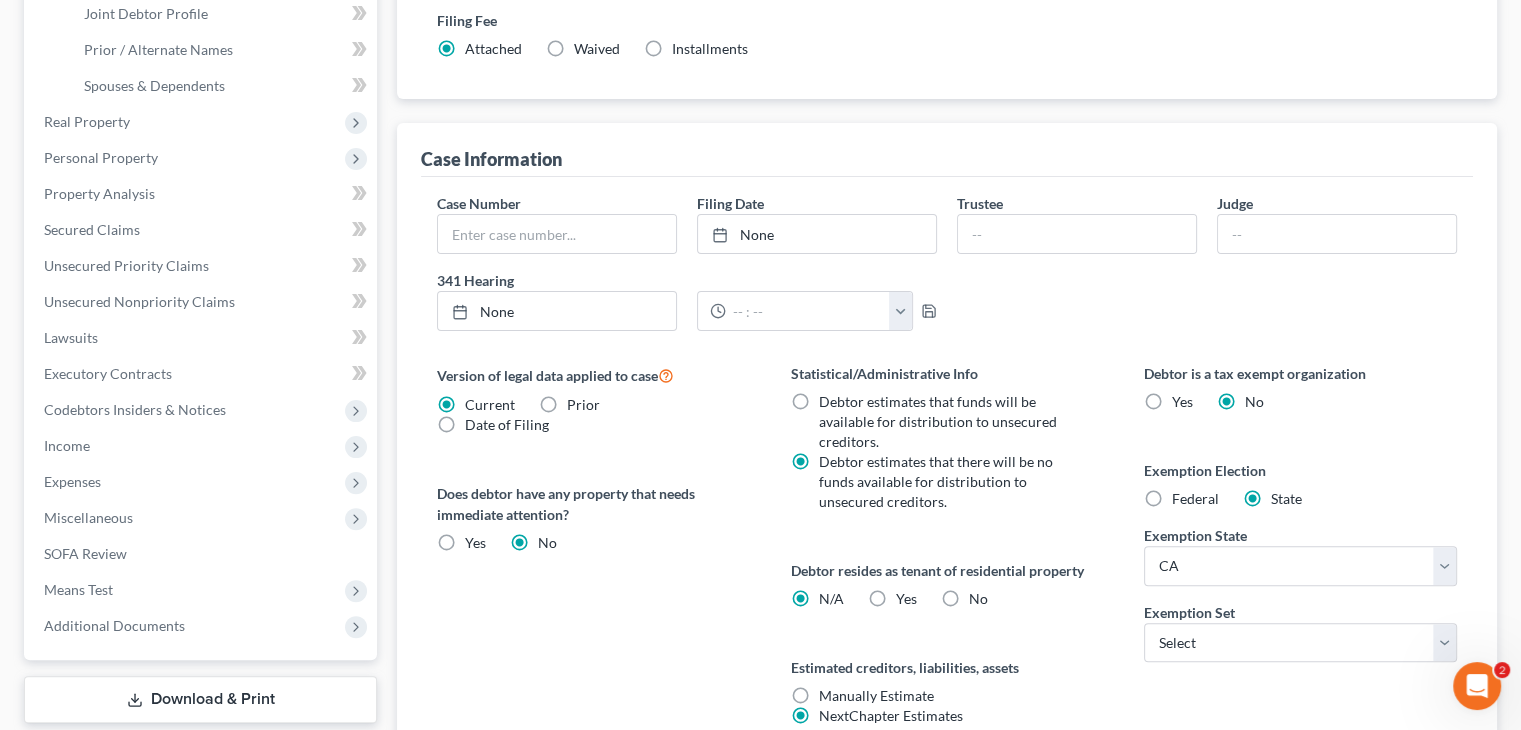 scroll, scrollTop: 500, scrollLeft: 0, axis: vertical 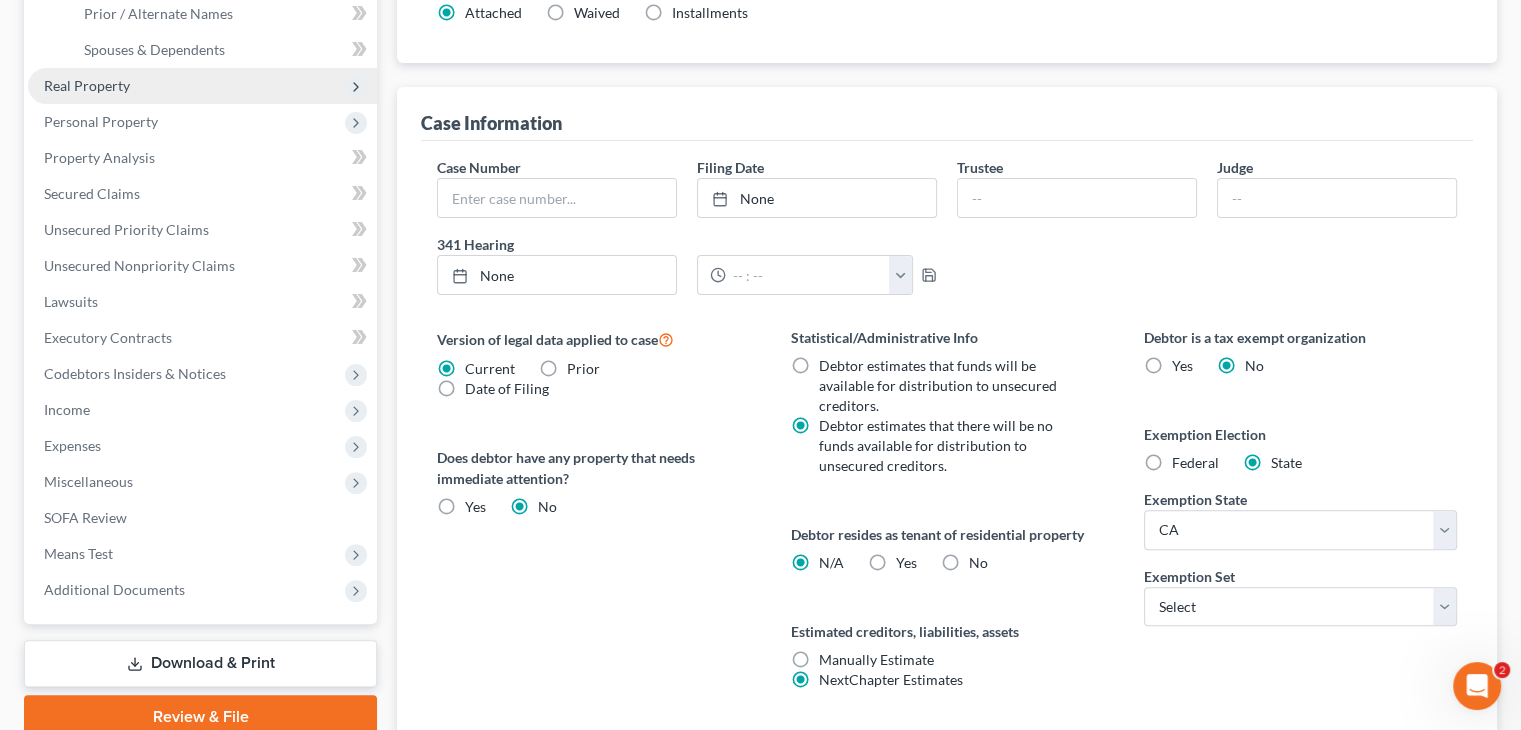 click on "Real Property" at bounding box center (202, 86) 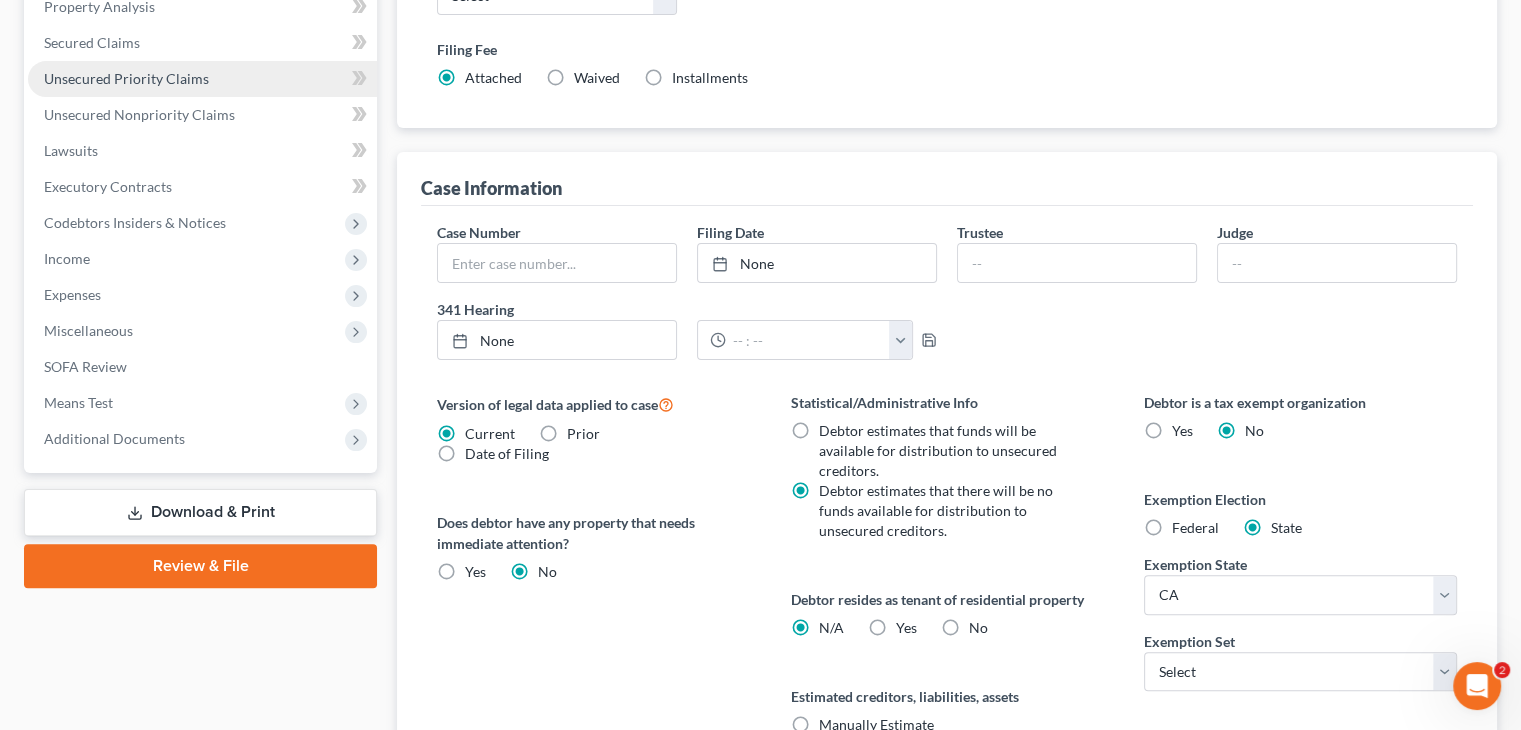 scroll, scrollTop: 400, scrollLeft: 0, axis: vertical 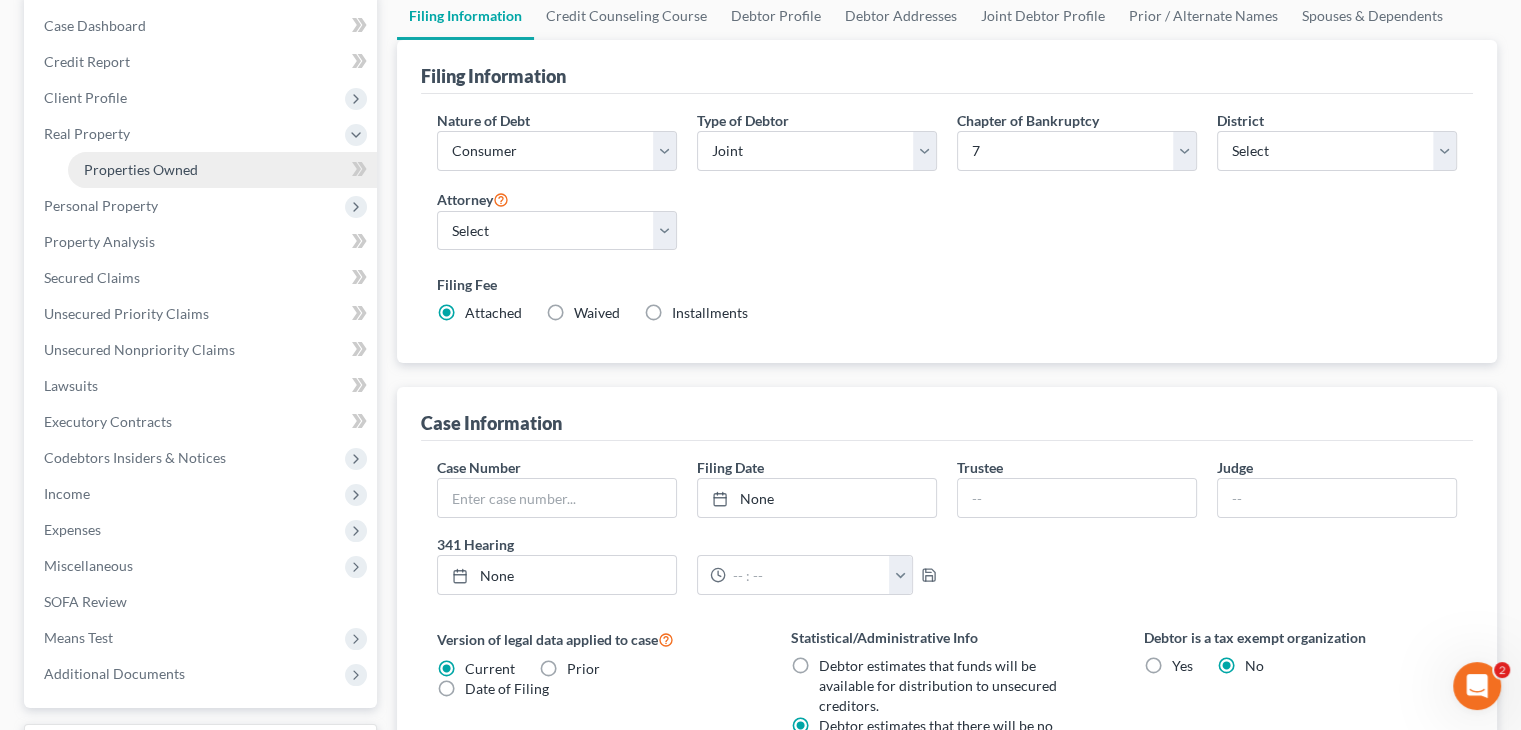 click on "Properties Owned" at bounding box center (141, 169) 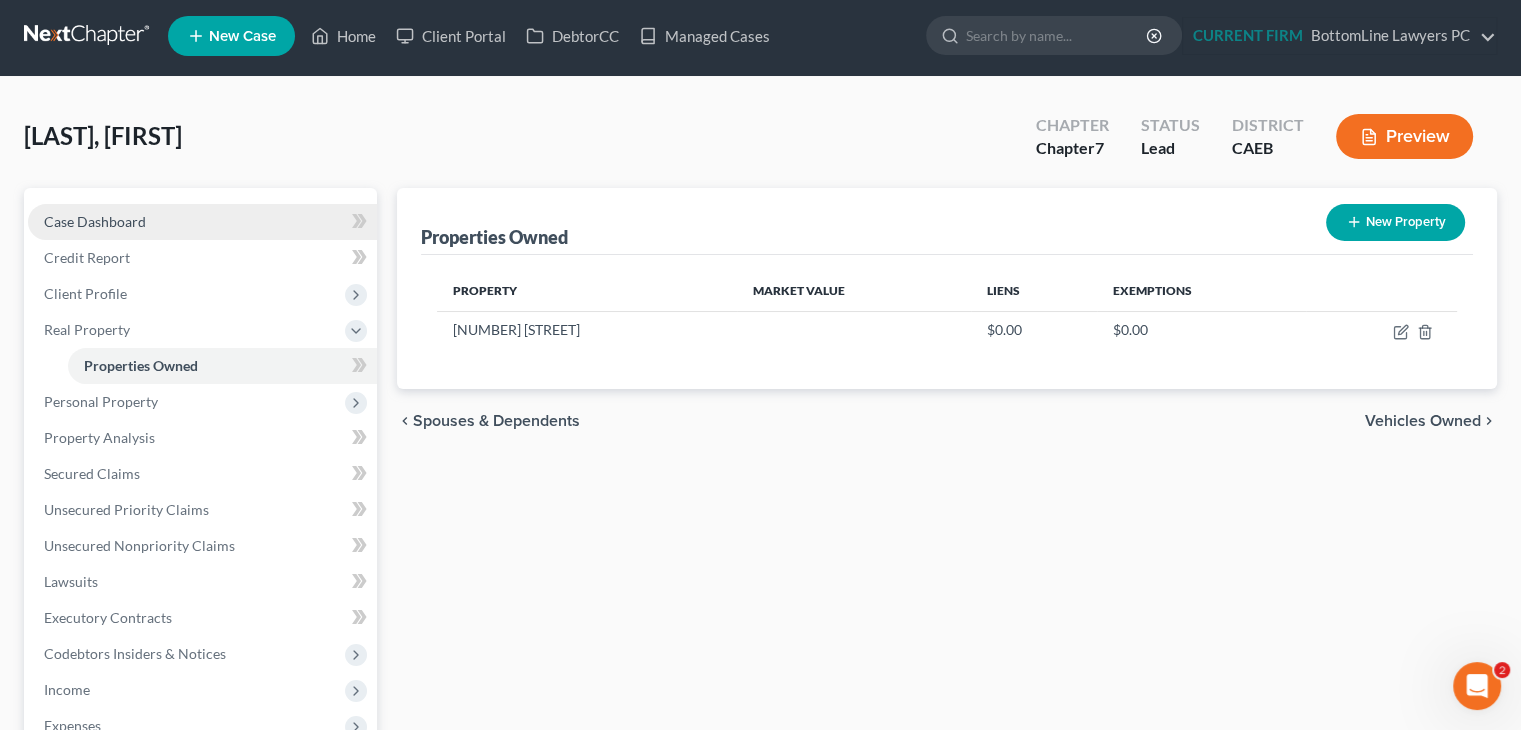 scroll, scrollTop: 0, scrollLeft: 0, axis: both 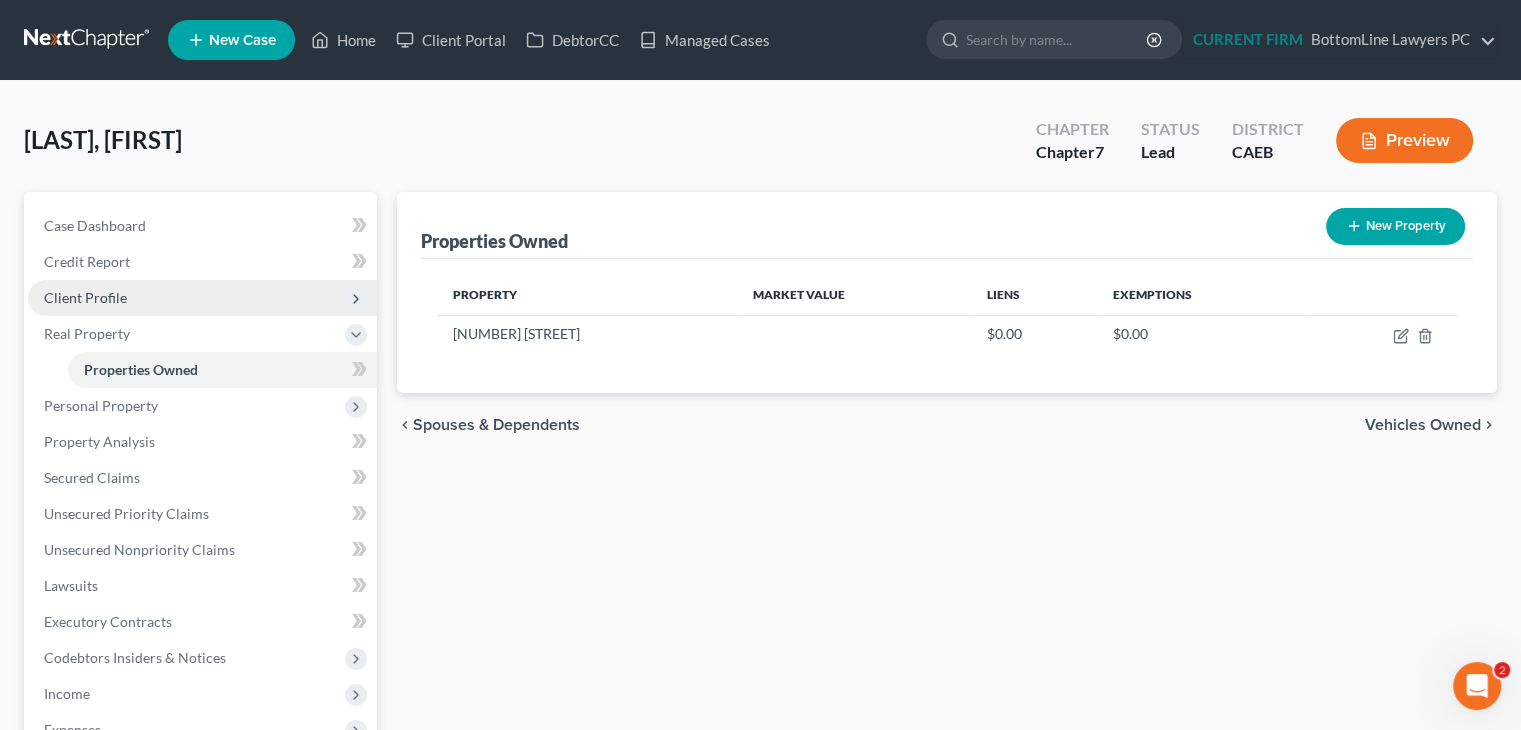 click on "Client Profile" at bounding box center (202, 298) 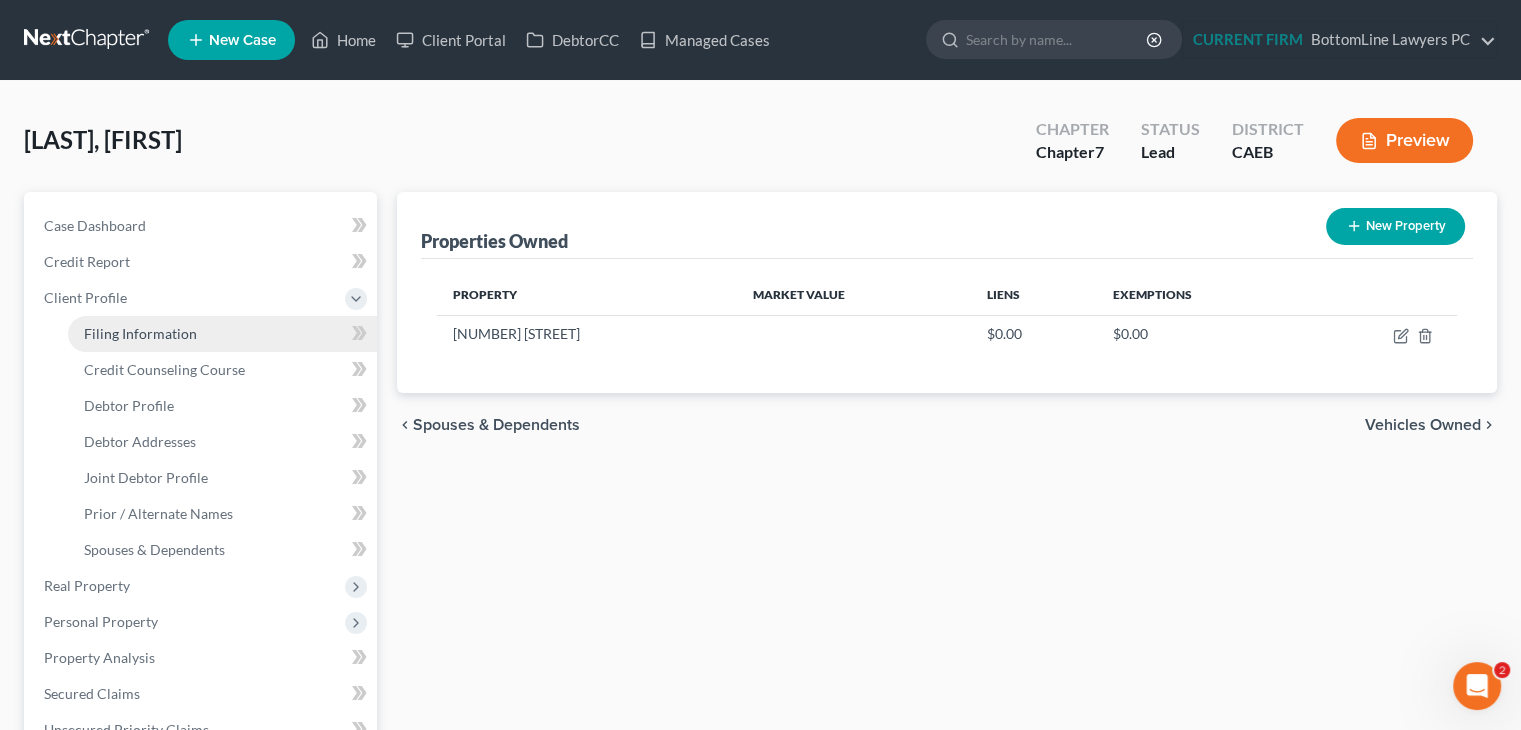 click on "Filing Information" at bounding box center (140, 333) 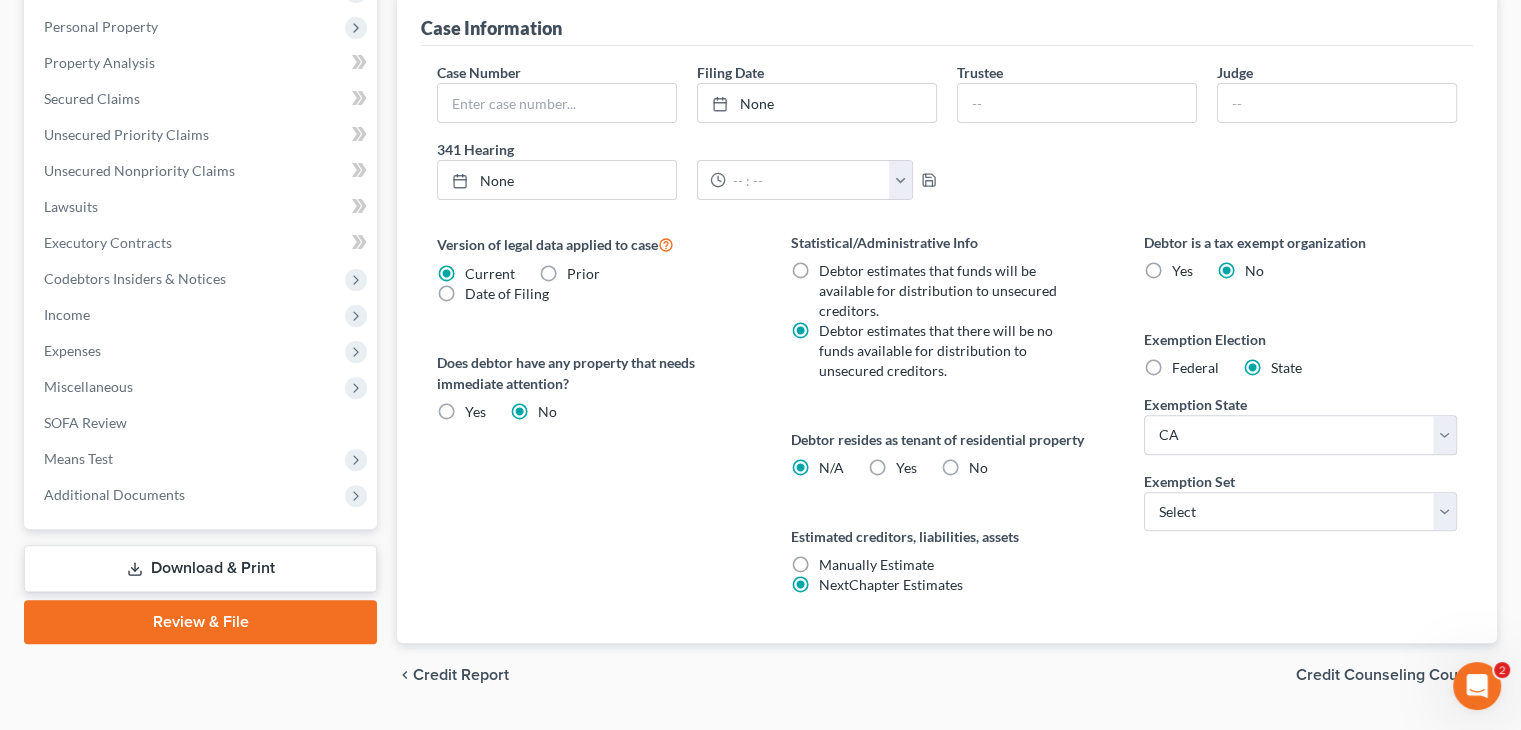 scroll, scrollTop: 600, scrollLeft: 0, axis: vertical 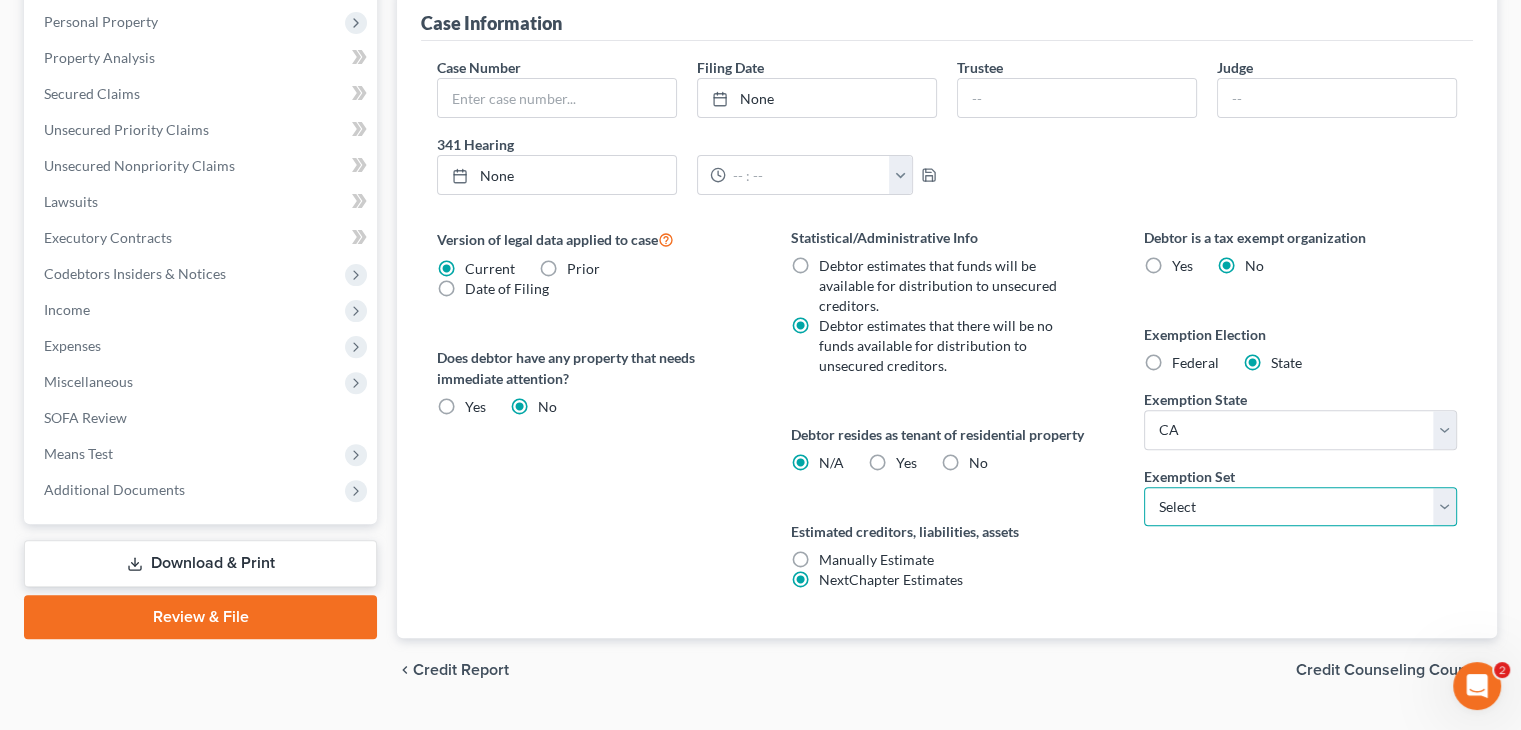click on "Select 703 704" at bounding box center (1300, 507) 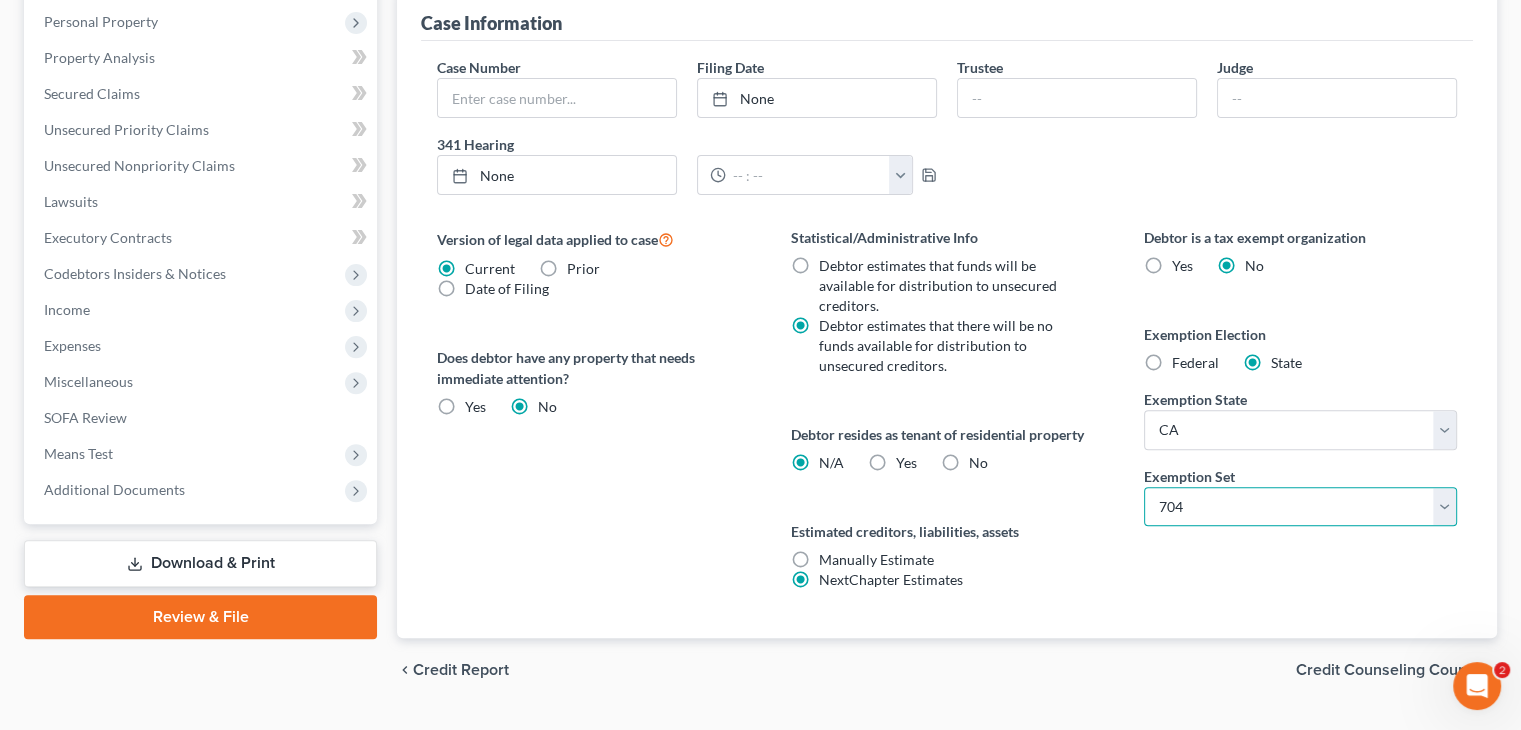 click on "Select 703 704" at bounding box center (1300, 507) 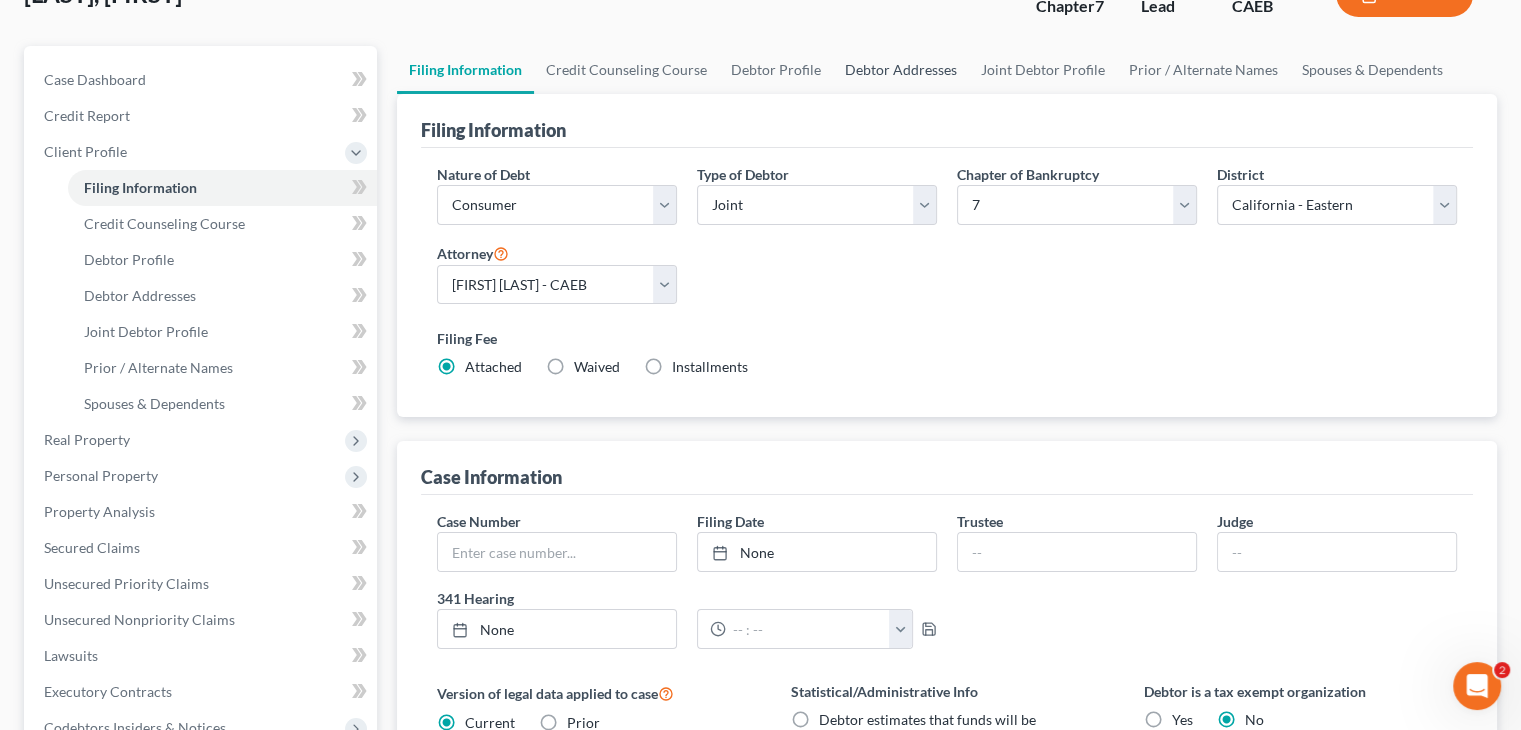 scroll, scrollTop: 100, scrollLeft: 0, axis: vertical 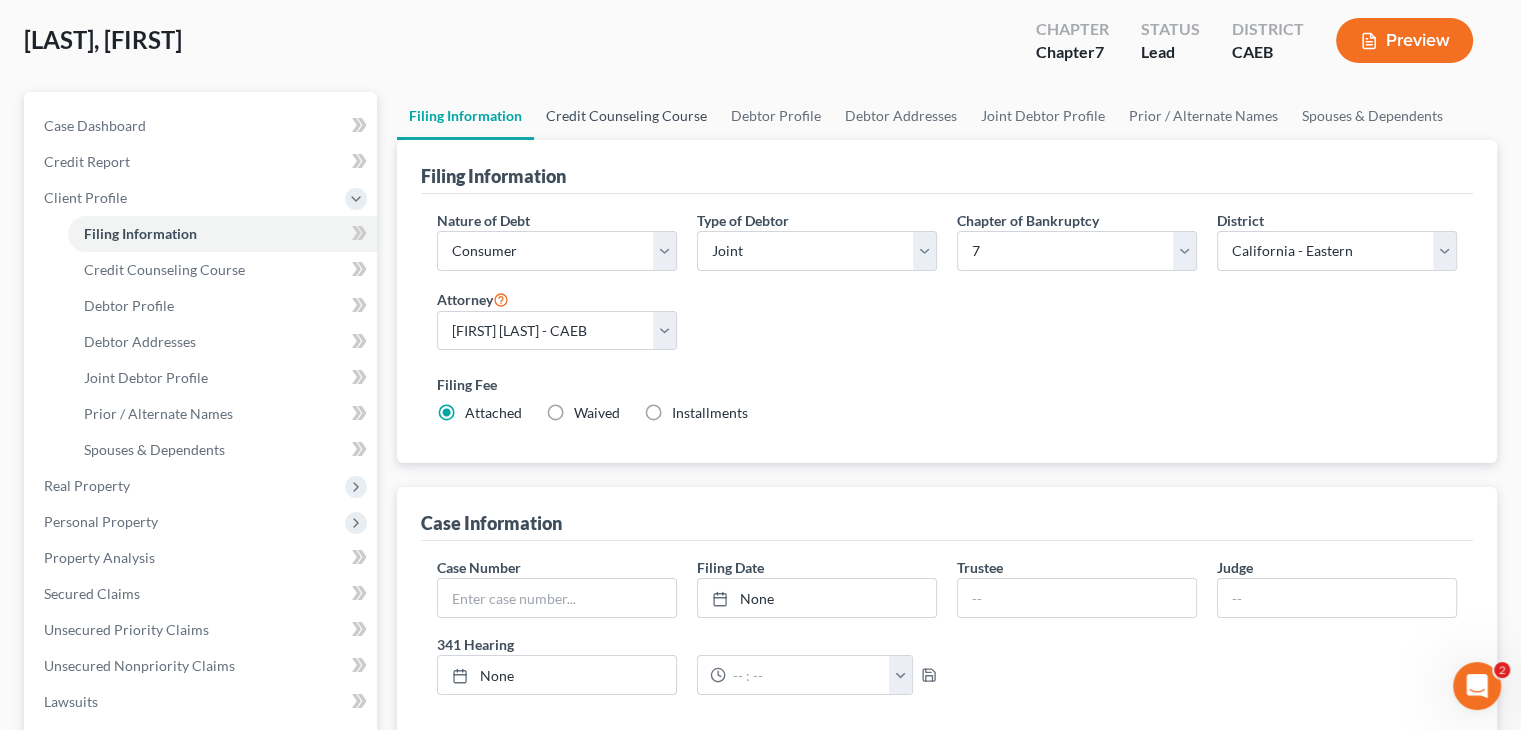 click on "Credit Counseling Course" at bounding box center [626, 116] 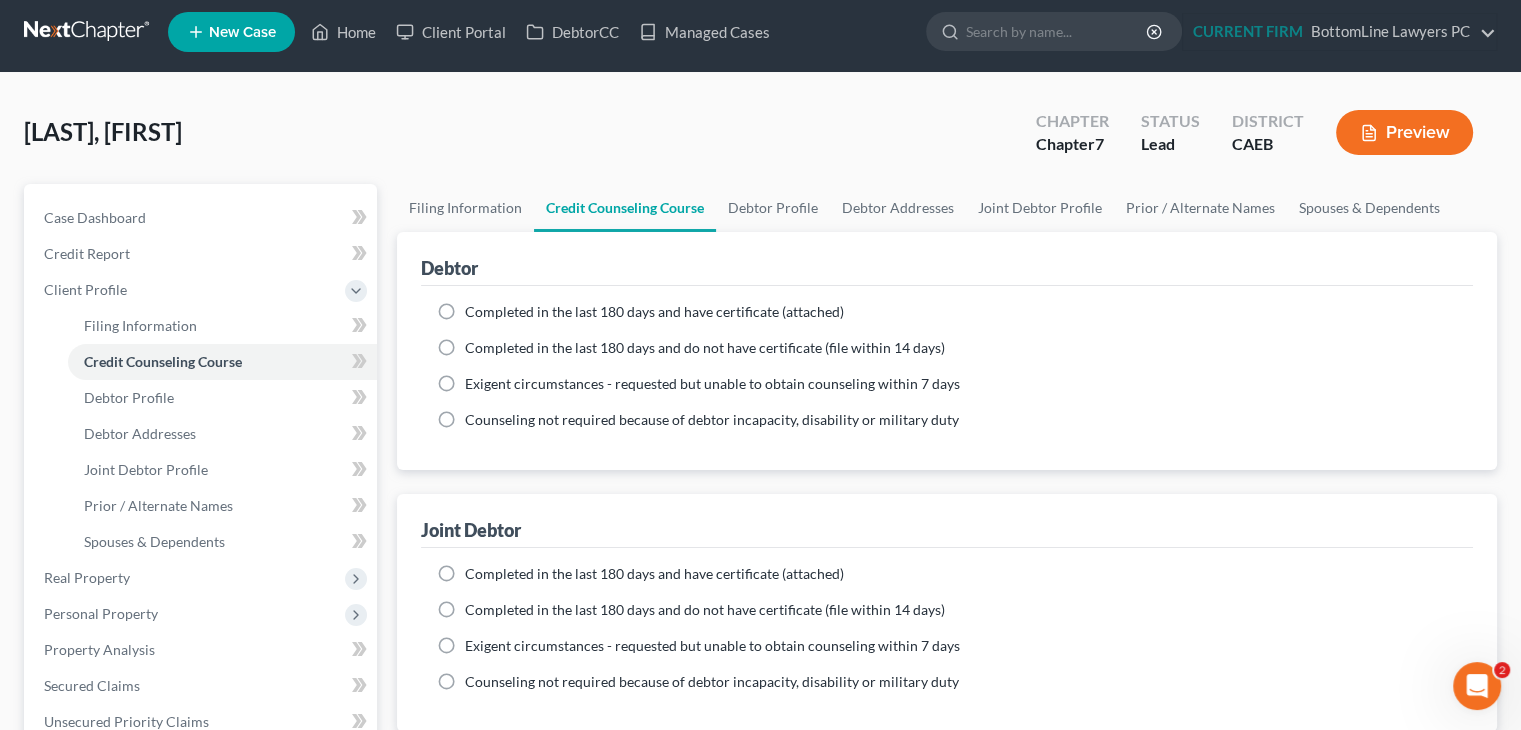 scroll, scrollTop: 0, scrollLeft: 0, axis: both 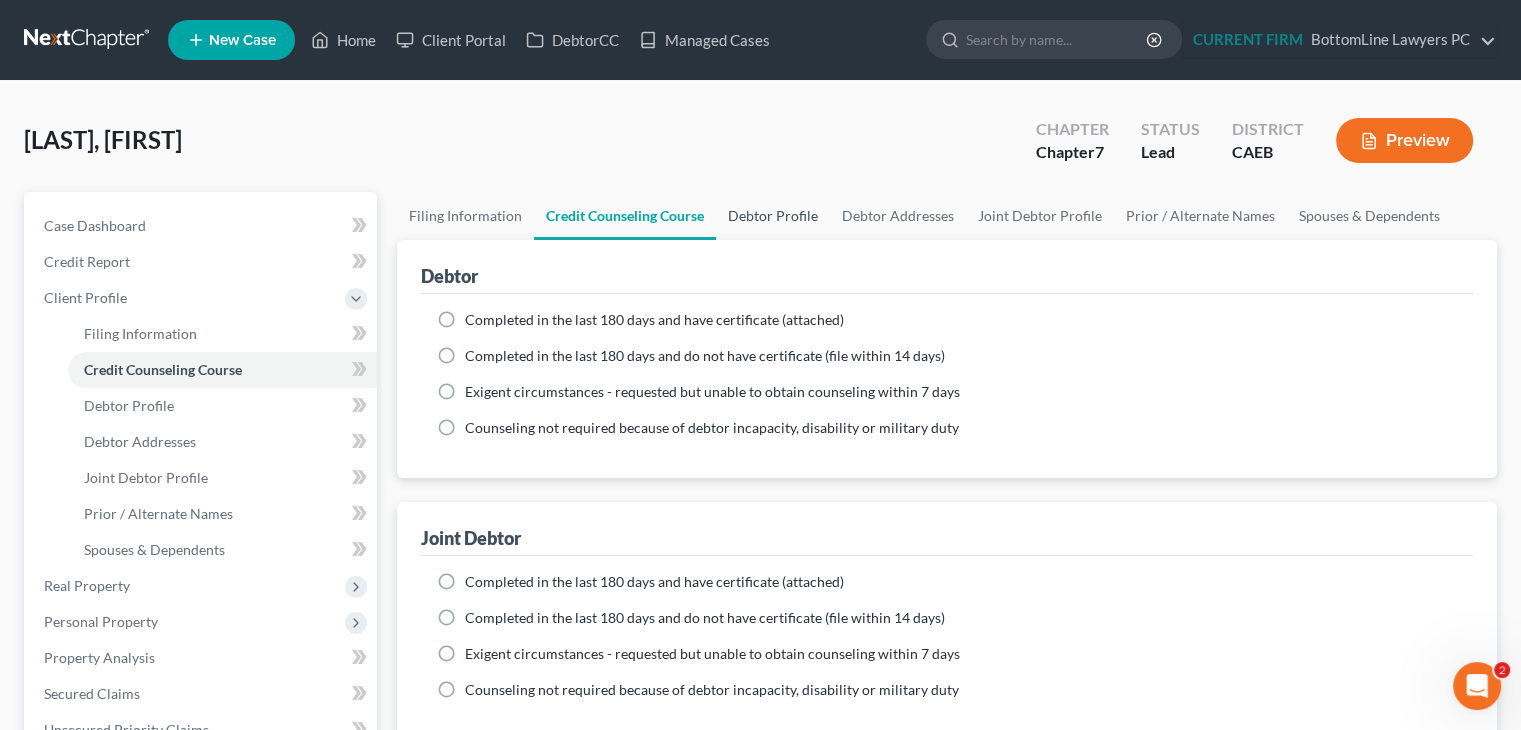 click on "Debtor Profile" at bounding box center (773, 216) 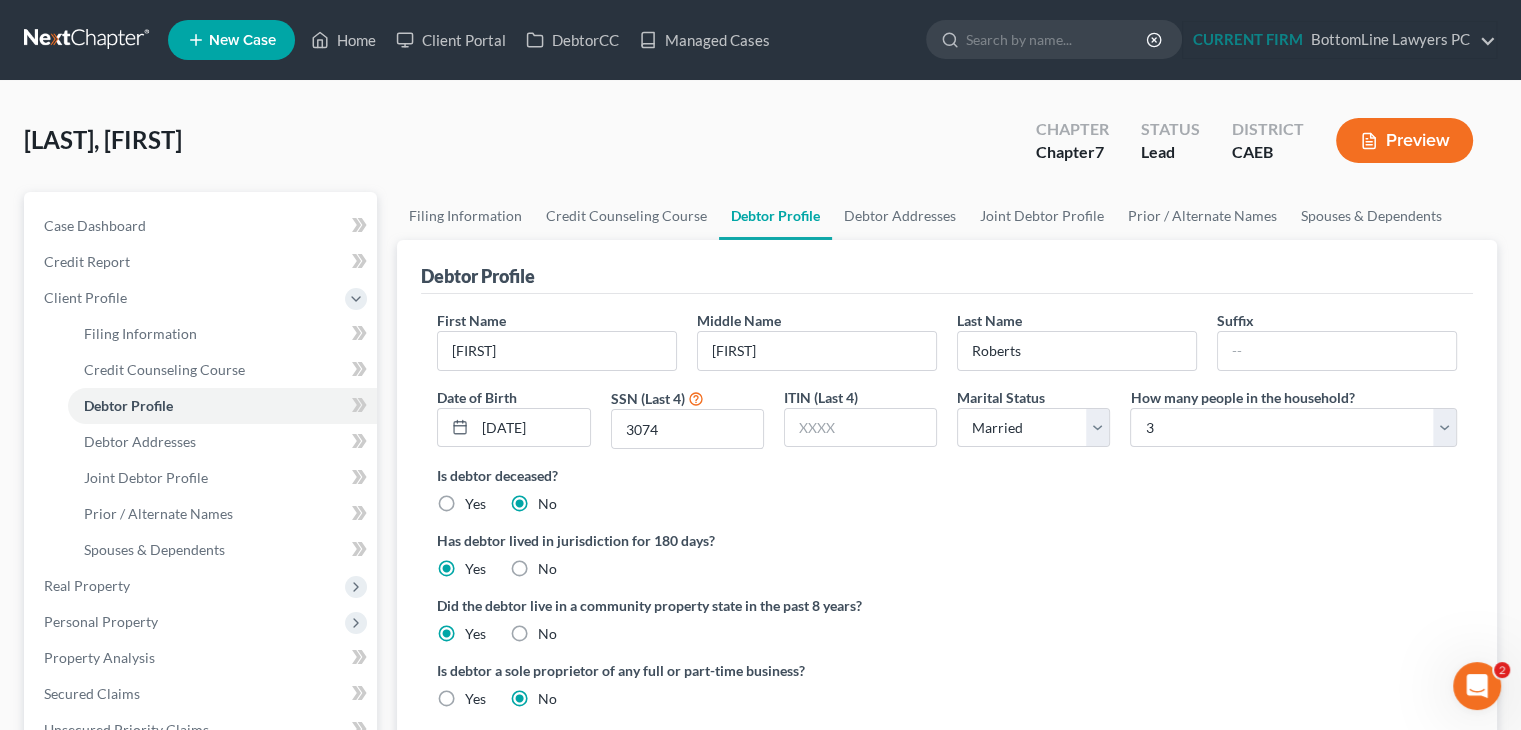 scroll, scrollTop: 100, scrollLeft: 0, axis: vertical 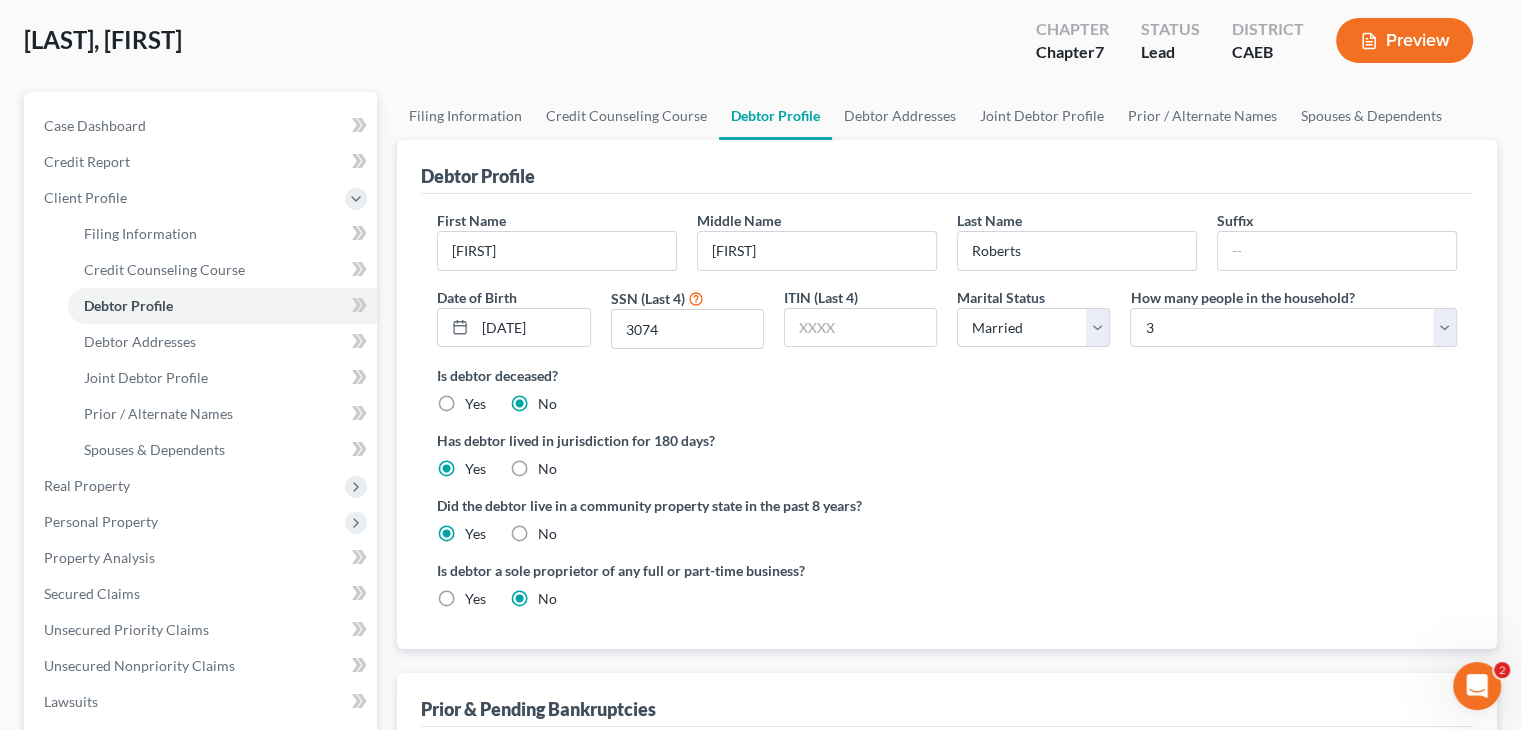 click on "Did the debtor live in a community property state in the past 8 years? Yes No" at bounding box center (947, 519) 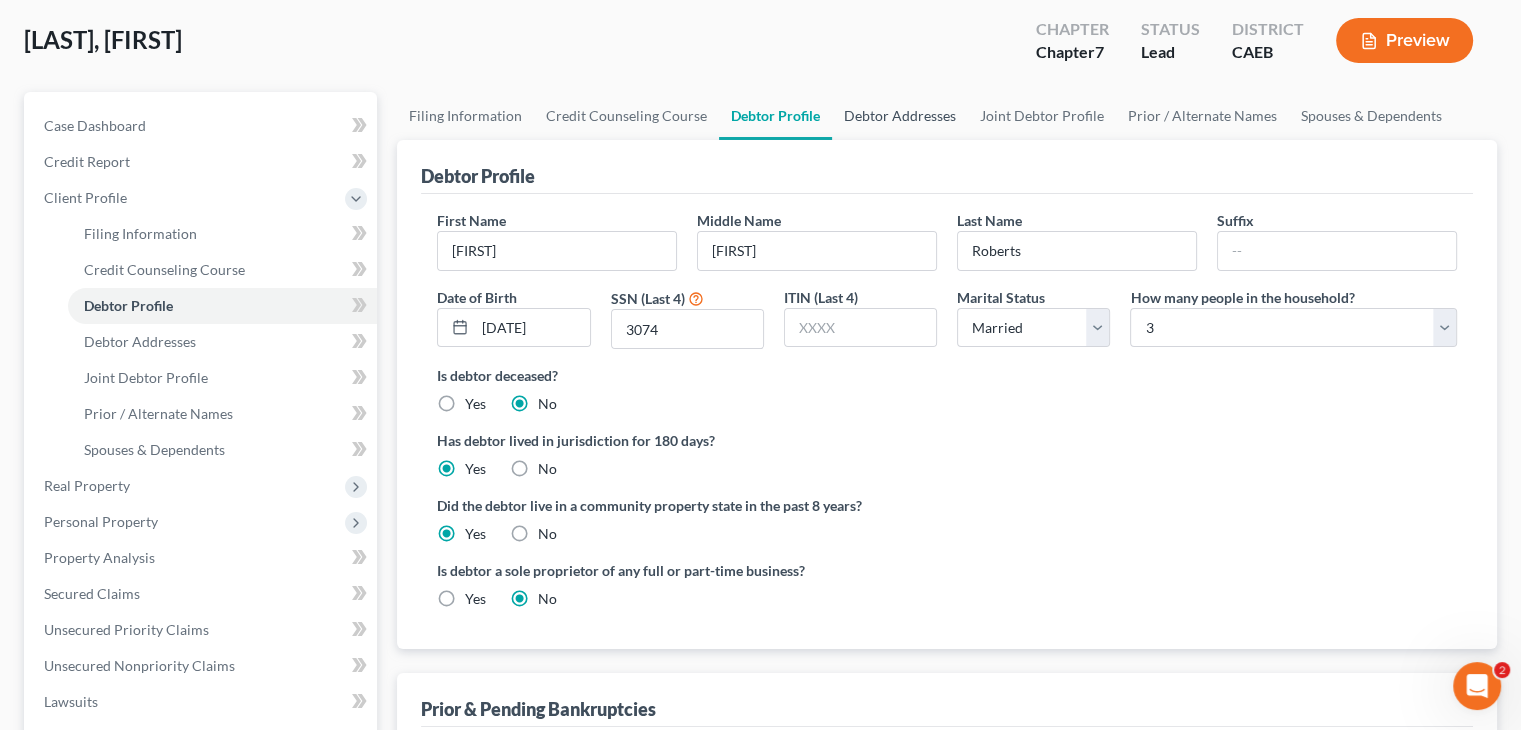 click on "Debtor Addresses" at bounding box center [900, 116] 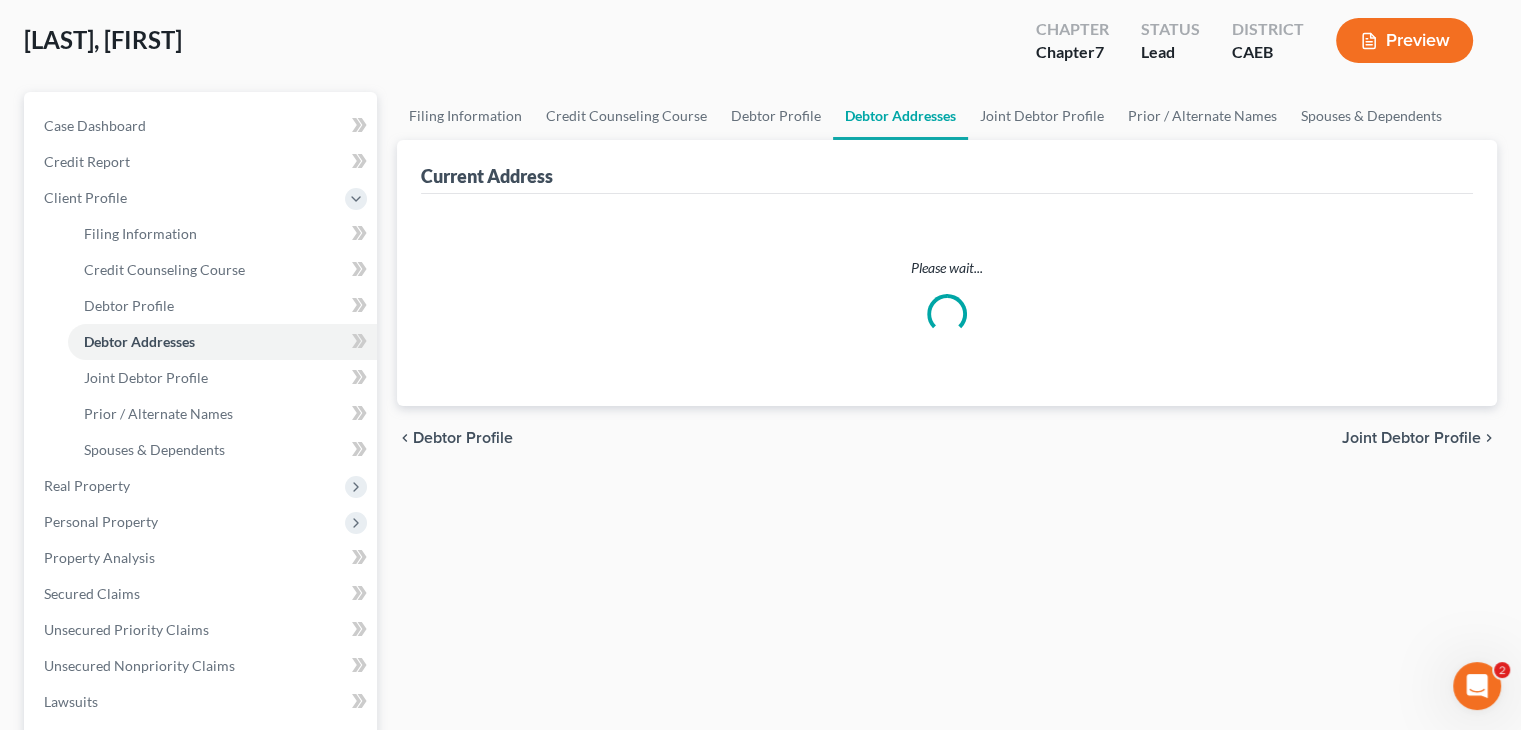 scroll, scrollTop: 0, scrollLeft: 0, axis: both 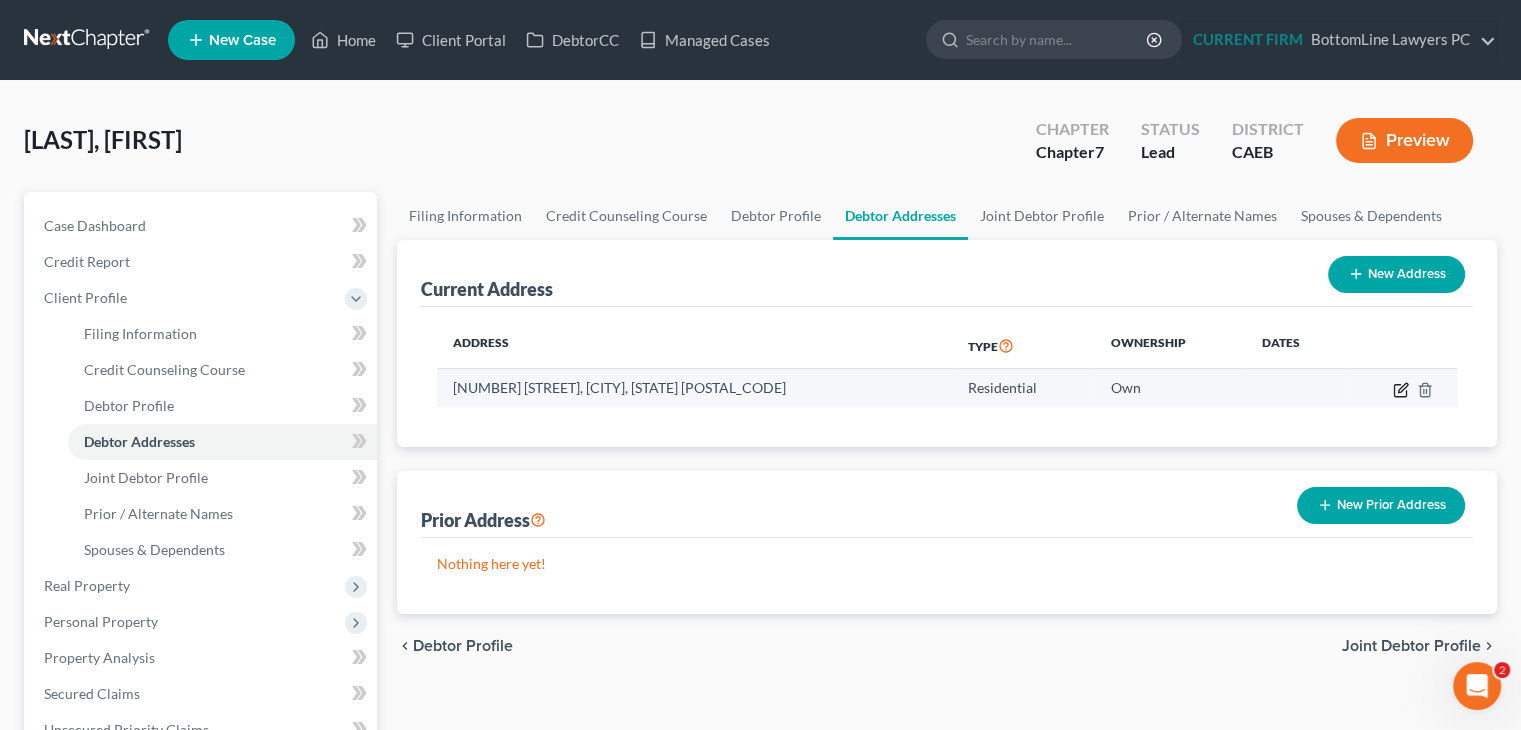 click 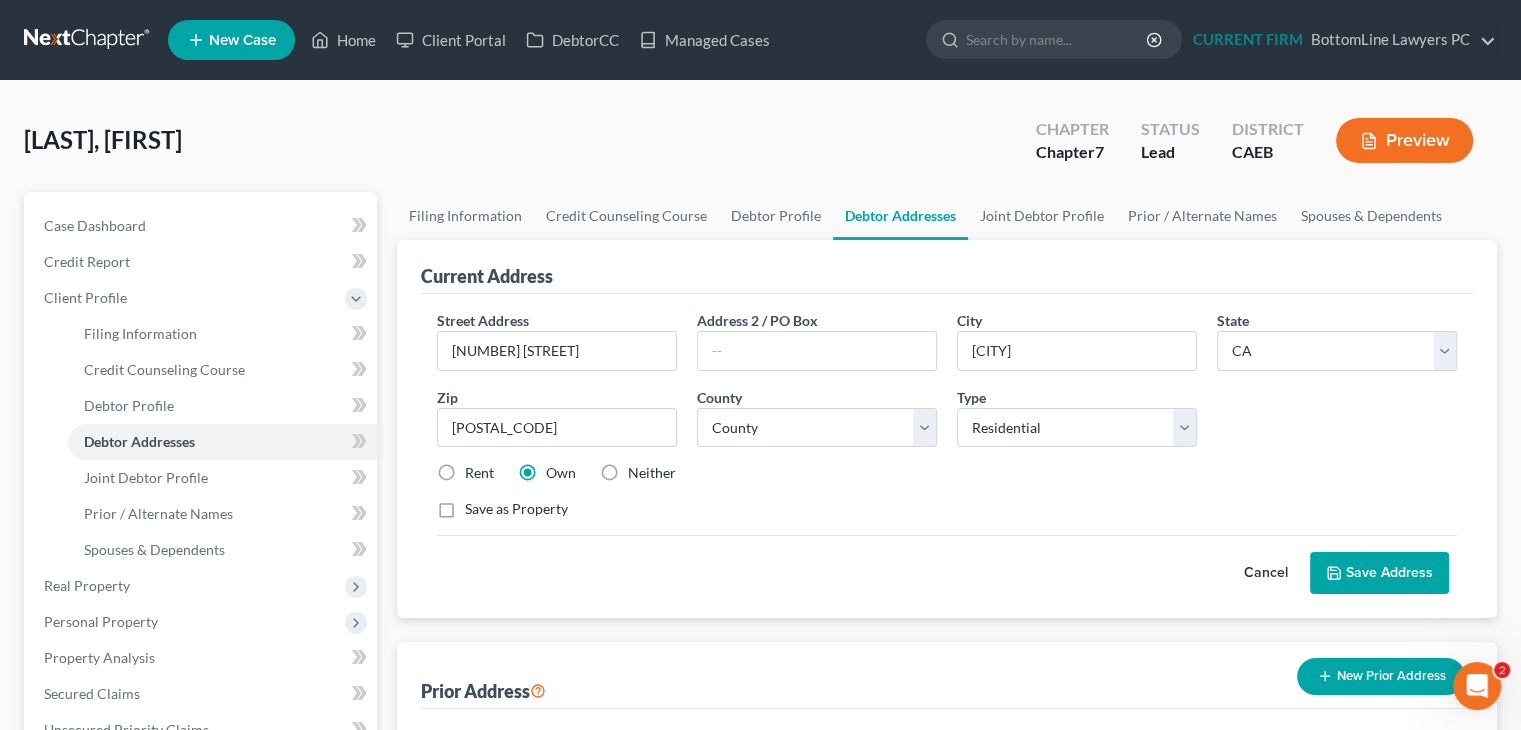 click on "Cancel Save Address" at bounding box center (947, 564) 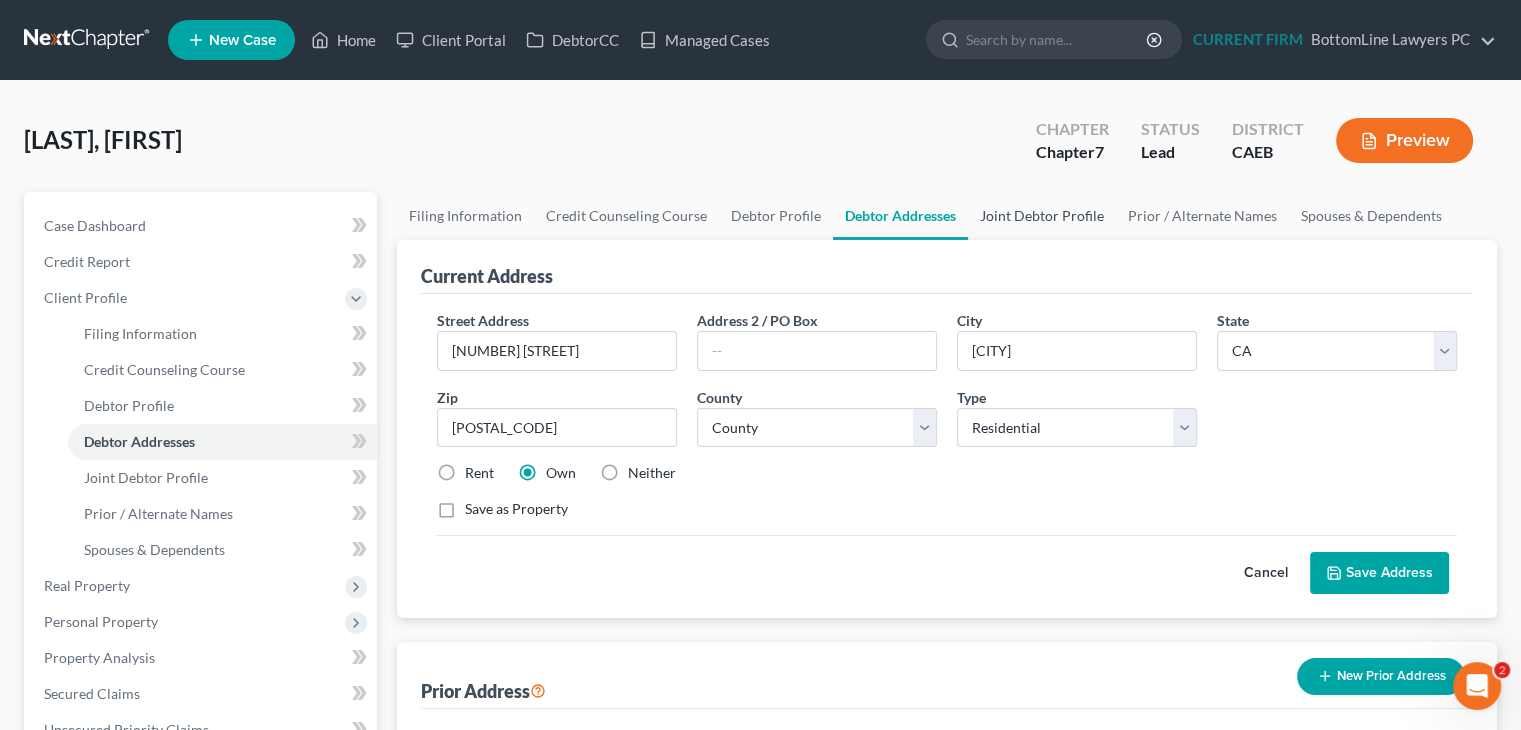 click on "Joint Debtor Profile" at bounding box center [1042, 216] 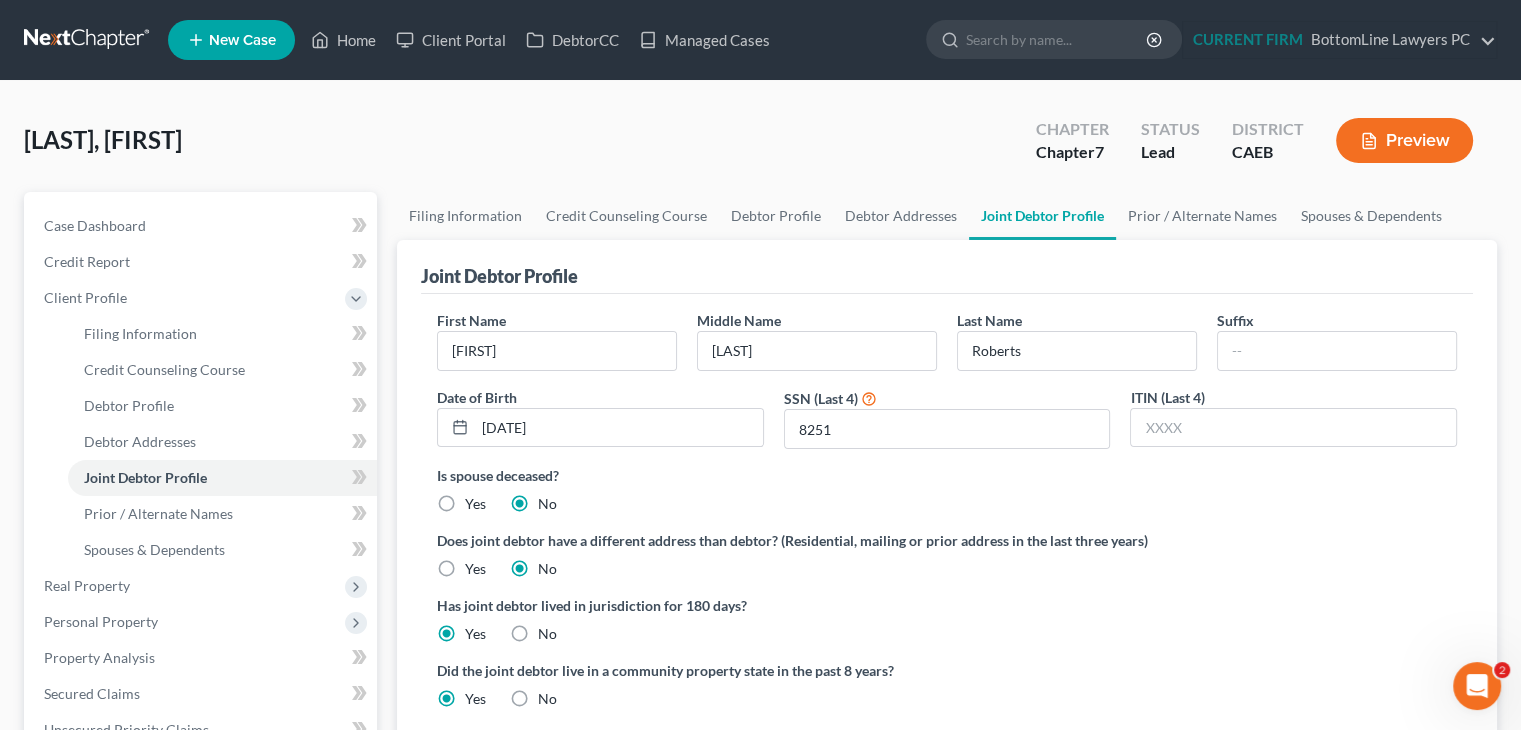 click on "[LAST], [FIRST] Upgraded Chapter Chapter 7 Status Lead District CAEB Preview" at bounding box center [760, 148] 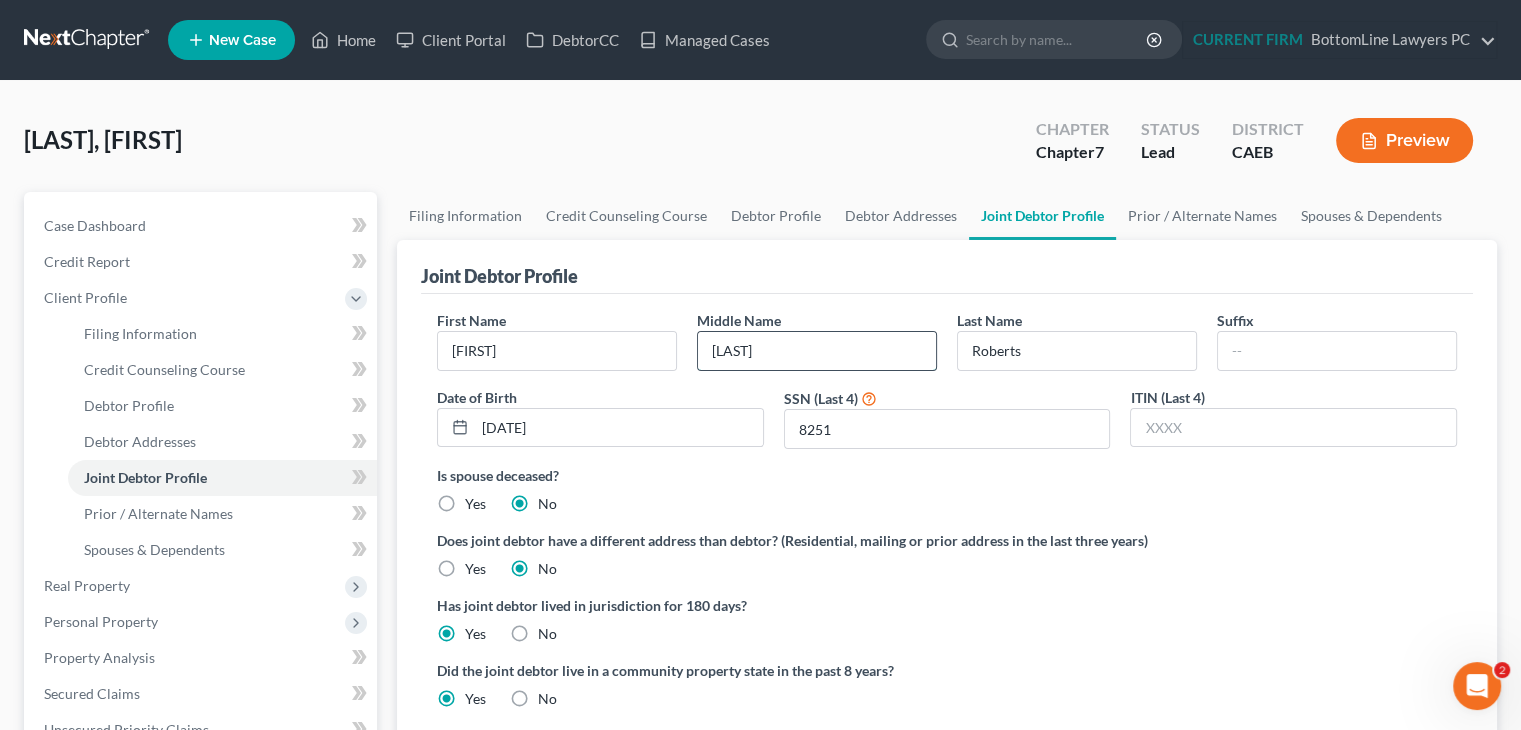 click on "[LAST]" at bounding box center (817, 351) 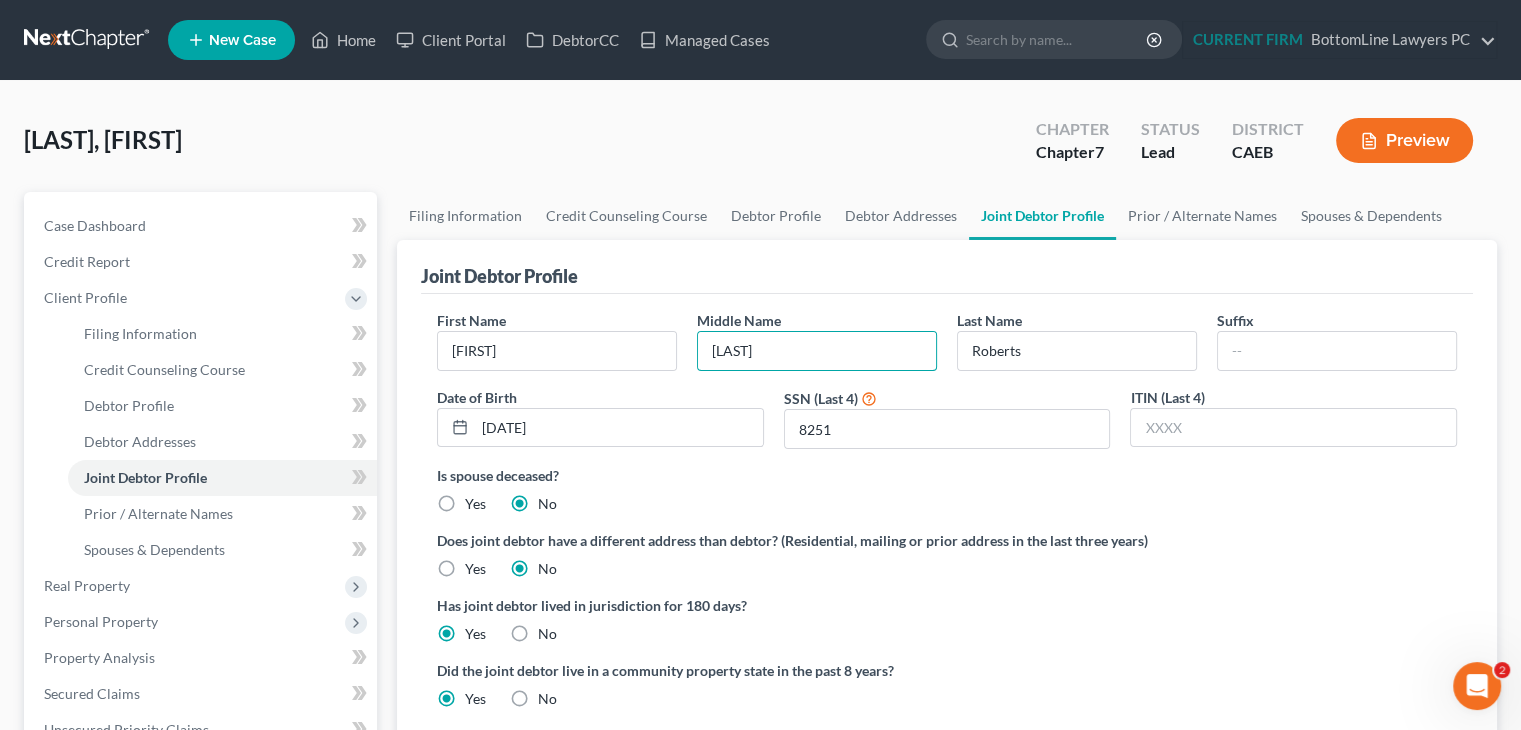 type on "[LAST]" 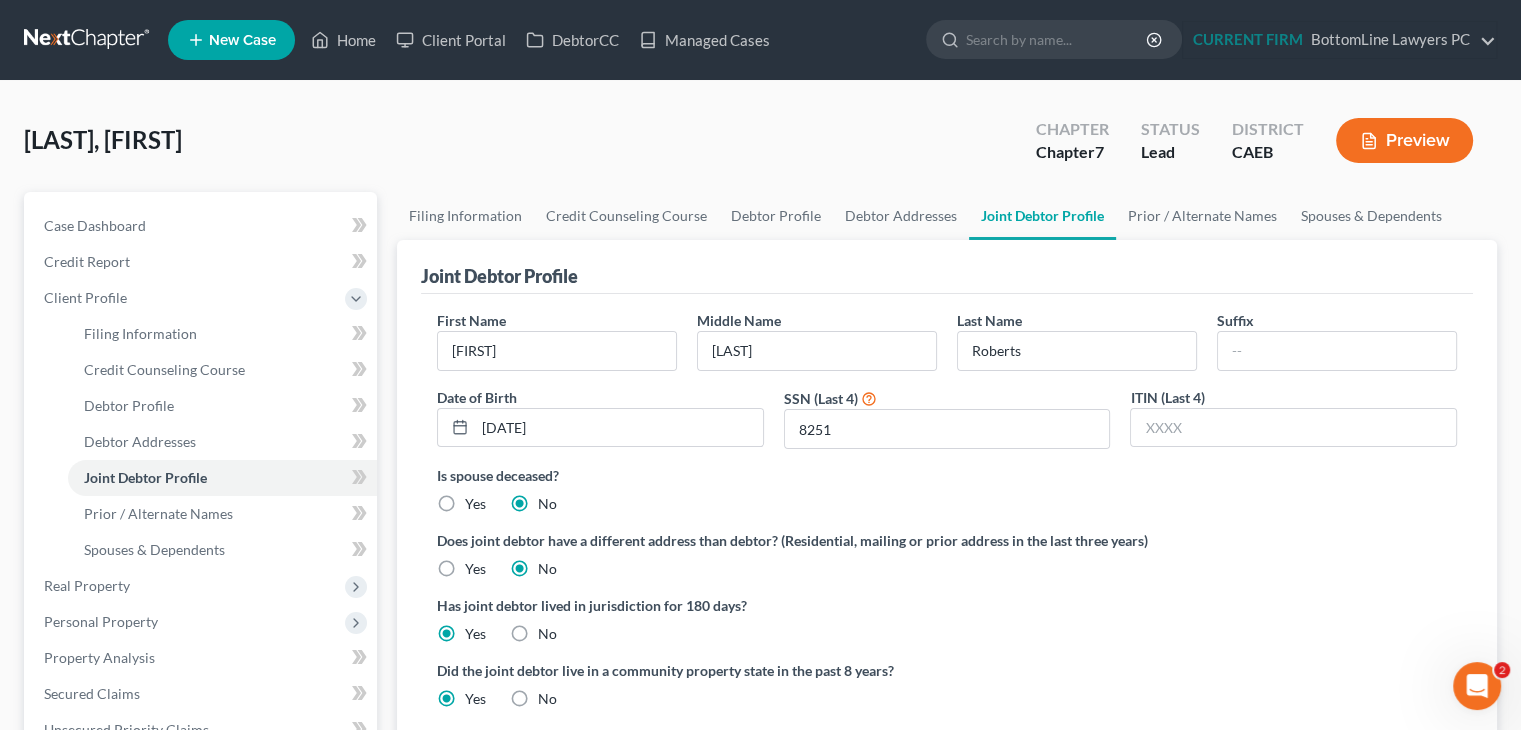 click on "Joint Debtor Profile First Name [FIRST] Middle Name [LAST] Last Name [LAST] Suffix Date of Birth [DATE] SSN (Last 4) [SSN] ITIN (Last 4) Is spouse deceased? Yes No Does joint debtor have a different address than debtor? (Residential, mailing or prior address in the last three years) Yes No Has joint debtor lived in jurisdiction for 180 days? Yes No Debtor must reside in jurisdiction for 180 prior to filing bankruptcy pursuant to U.S.C. 11 28 USC § 1408. More Info Explain: Did the joint debtor live in a community property state in the past 8 years? Yes No Is joint debtor a sole proprietor of any full or part-time business? Yes No" at bounding box center (947, 527) 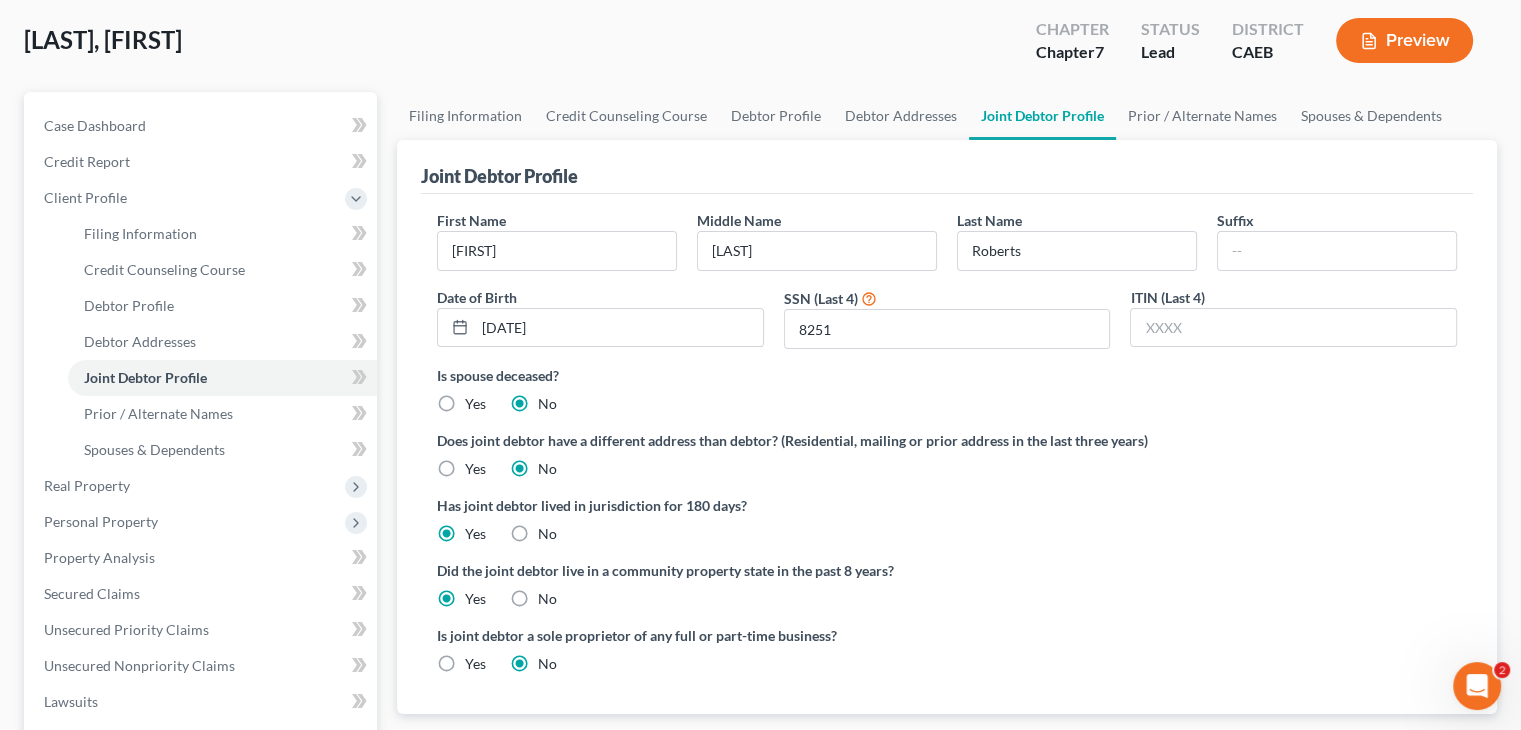 scroll, scrollTop: 0, scrollLeft: 0, axis: both 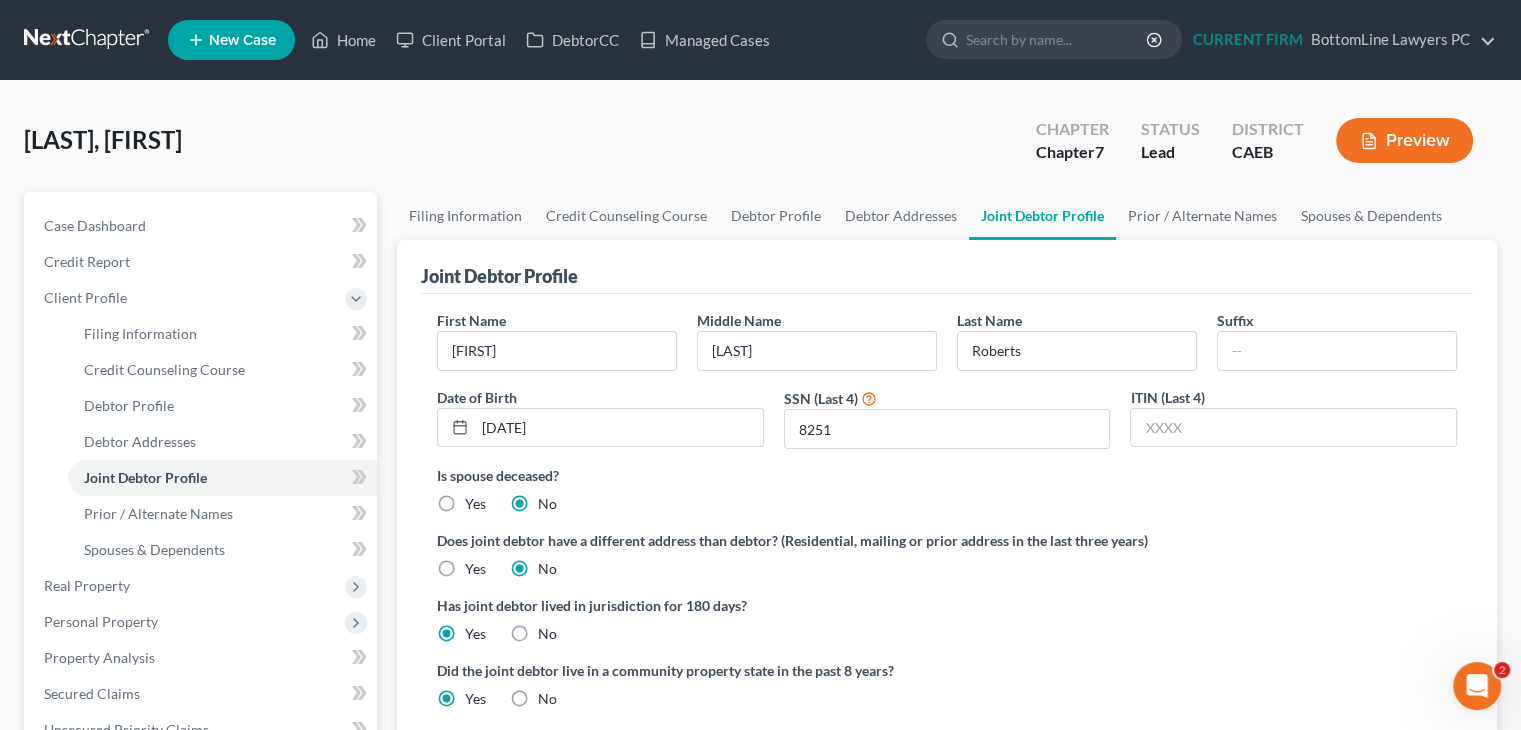 click on "[LAST], [FIRST] Upgraded Chapter Chapter 7 Status Lead District CAEB Preview" at bounding box center [760, 148] 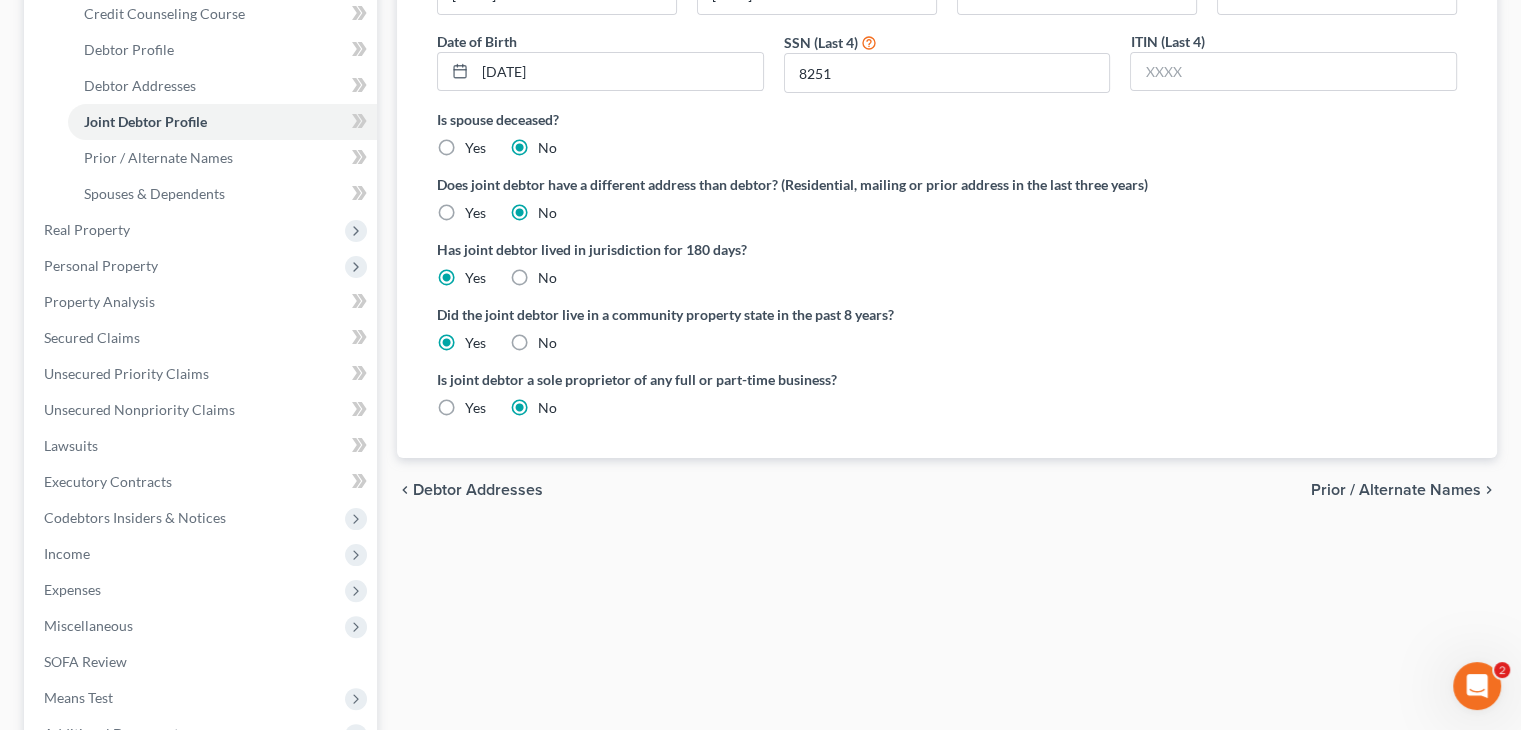 scroll, scrollTop: 400, scrollLeft: 0, axis: vertical 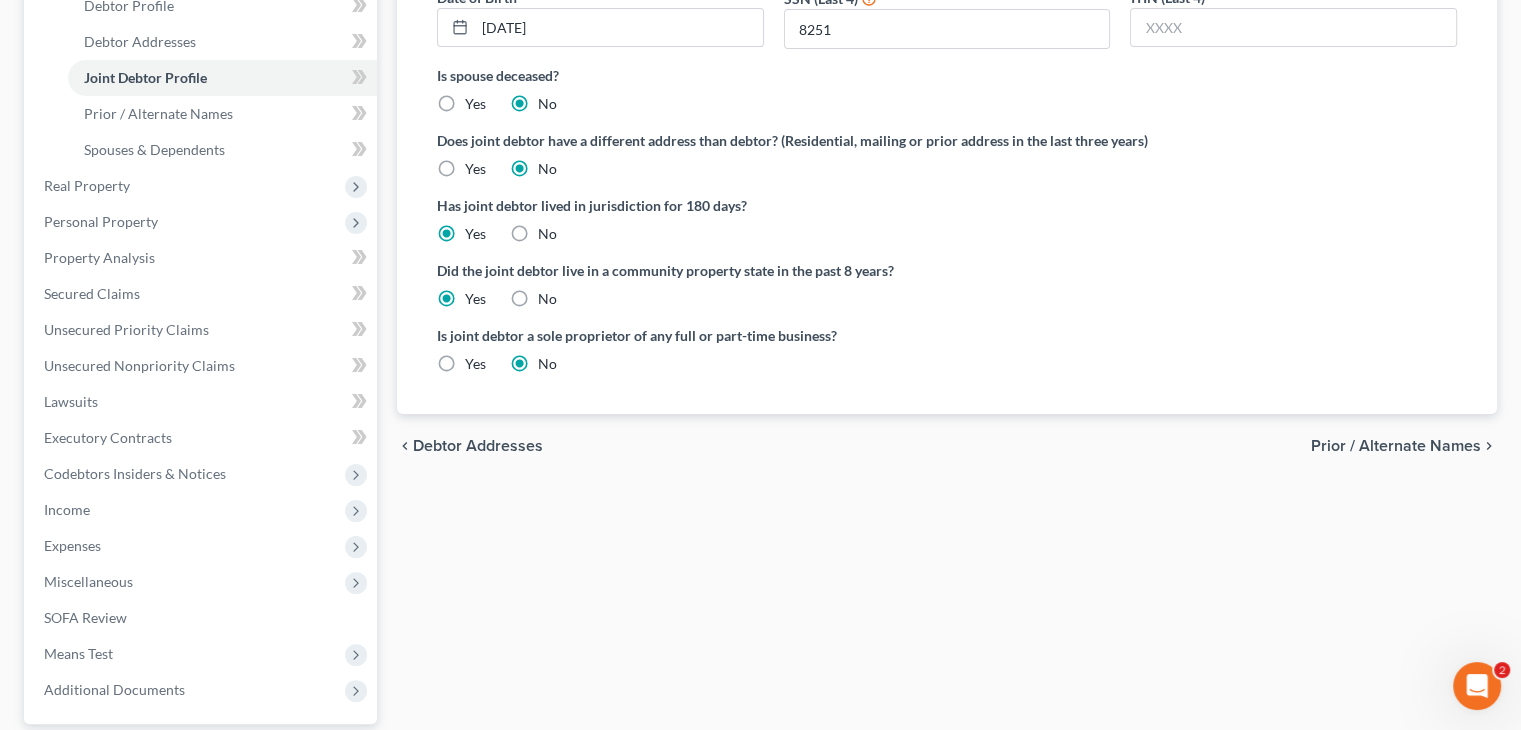 click on "chevron_left
Debtor Addresses
Prior / Alternate Names
chevron_right" at bounding box center (947, 446) 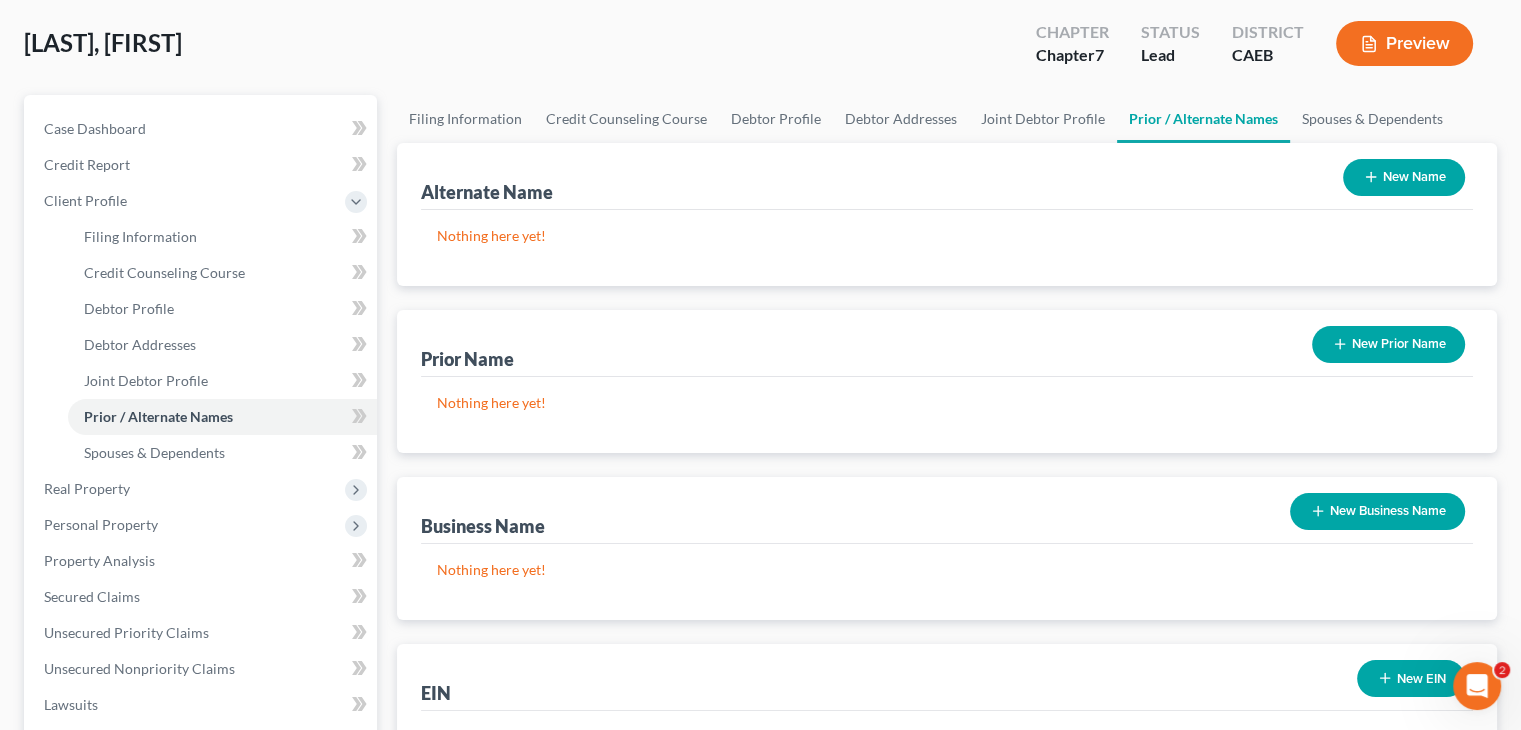 scroll, scrollTop: 200, scrollLeft: 0, axis: vertical 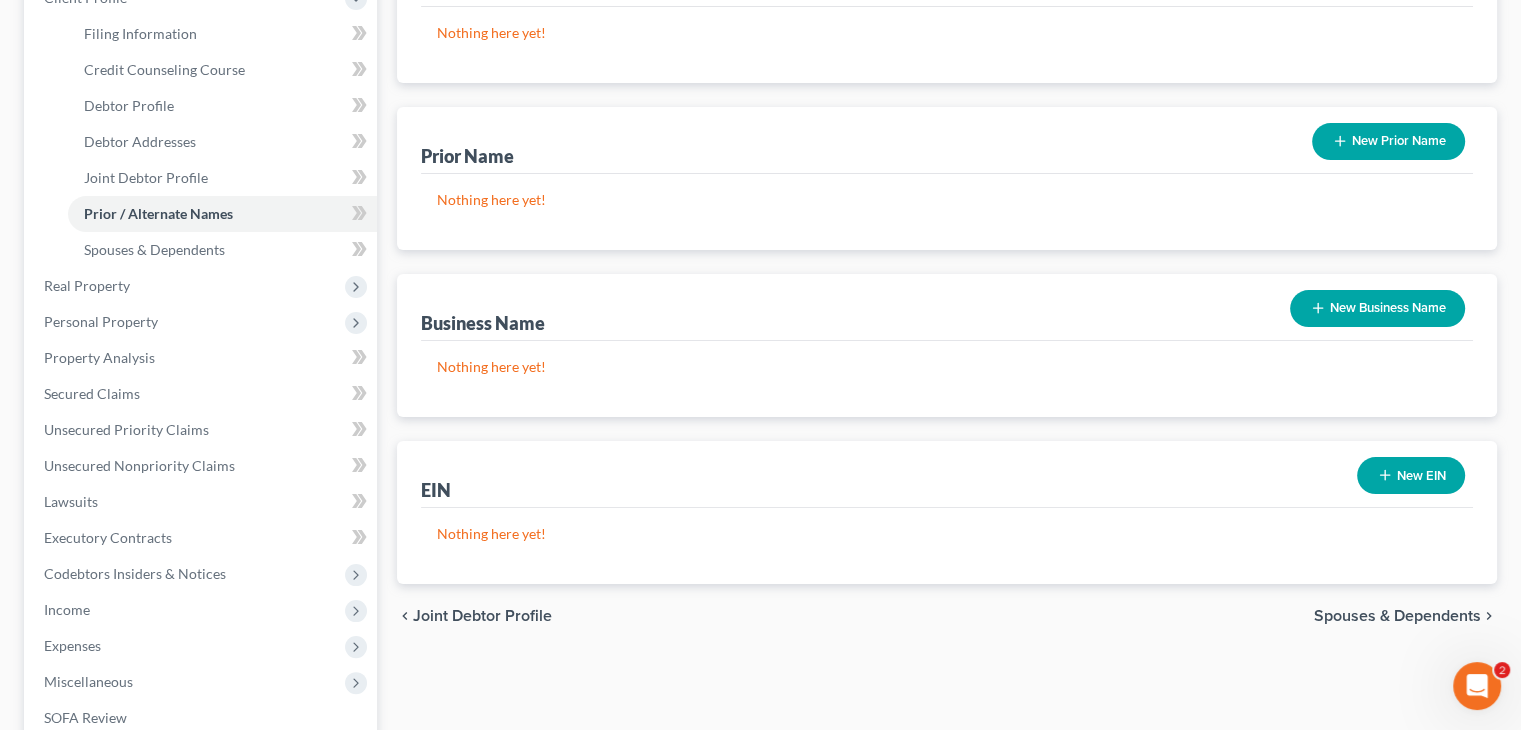 click on "Spouses & Dependents" at bounding box center (1397, 616) 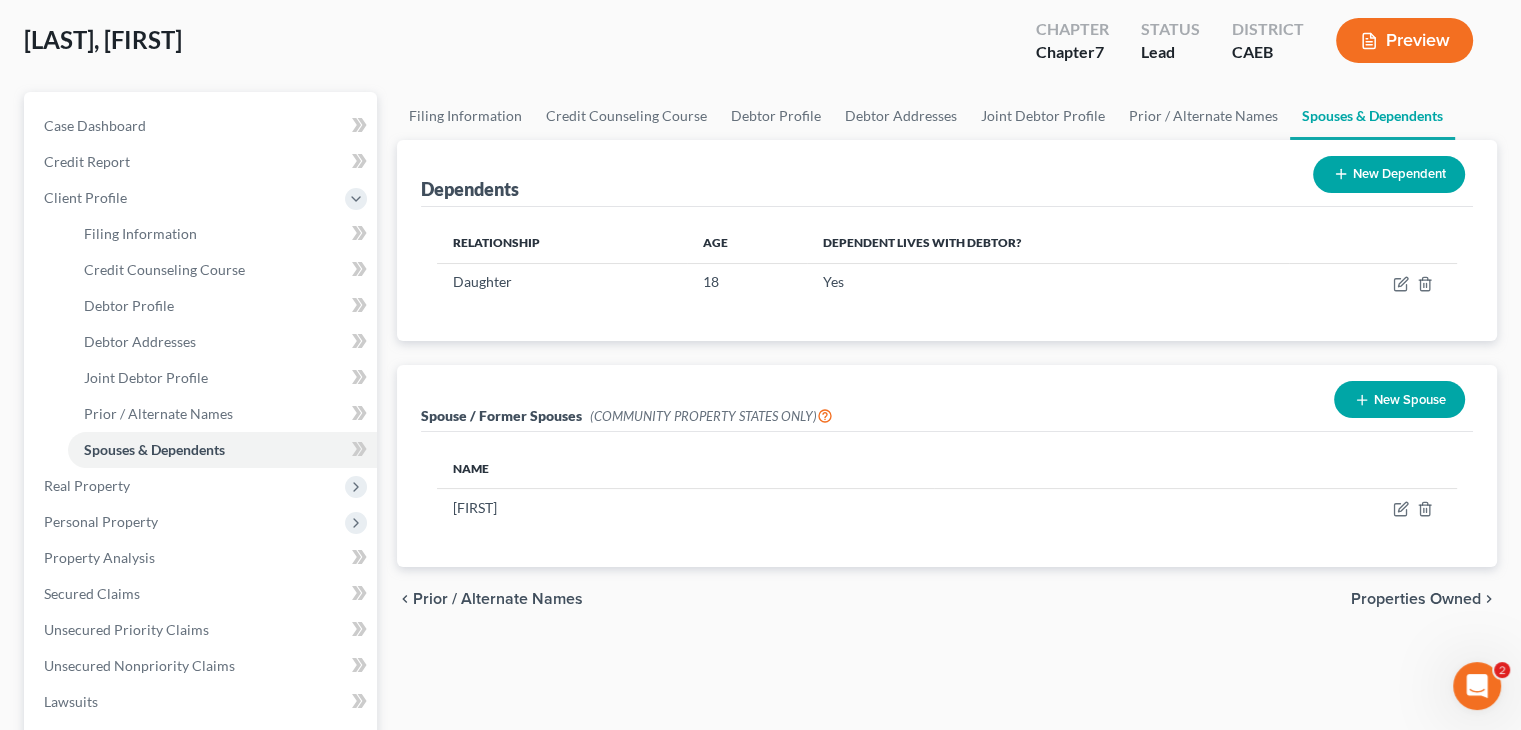 scroll, scrollTop: 200, scrollLeft: 0, axis: vertical 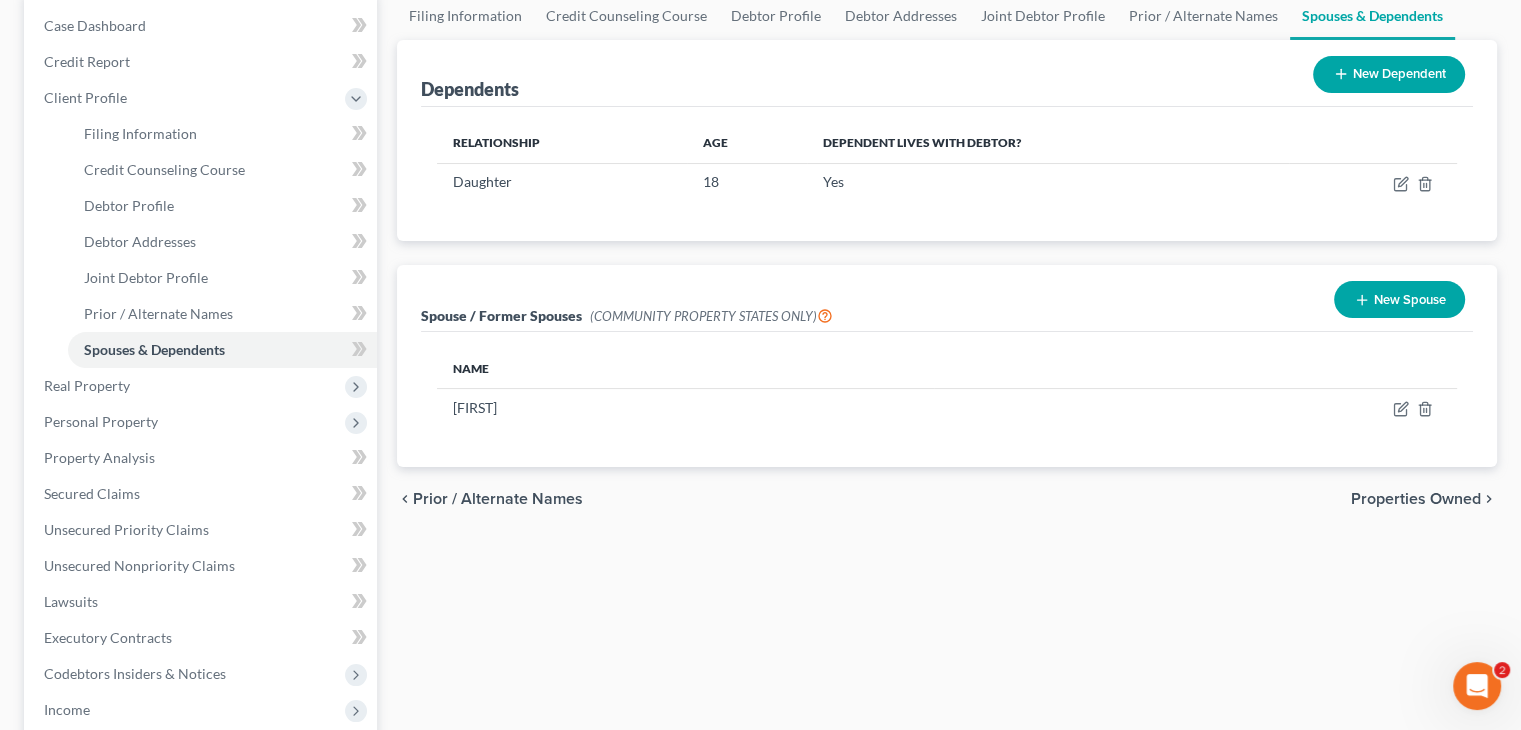 click on "Properties Owned" at bounding box center (1416, 499) 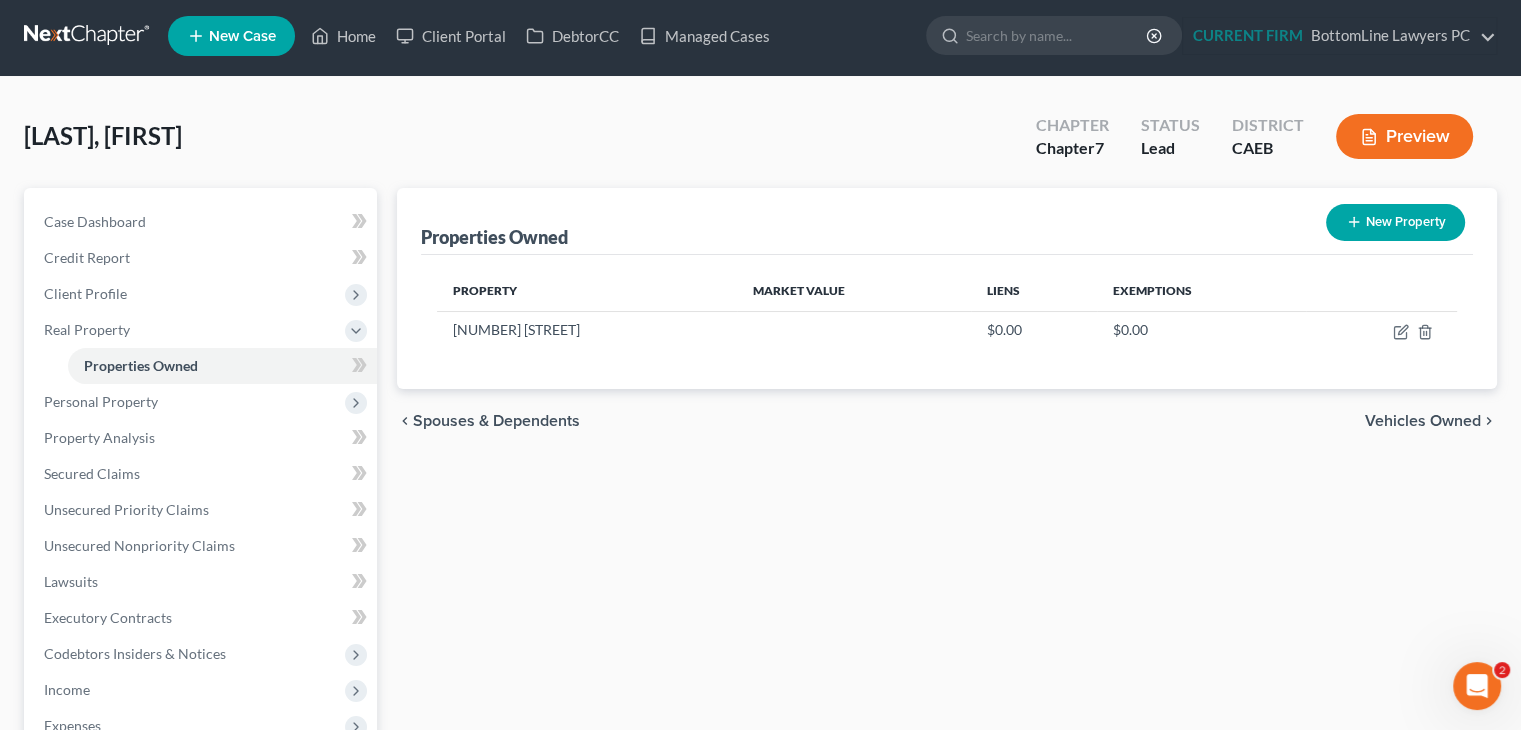 scroll, scrollTop: 0, scrollLeft: 0, axis: both 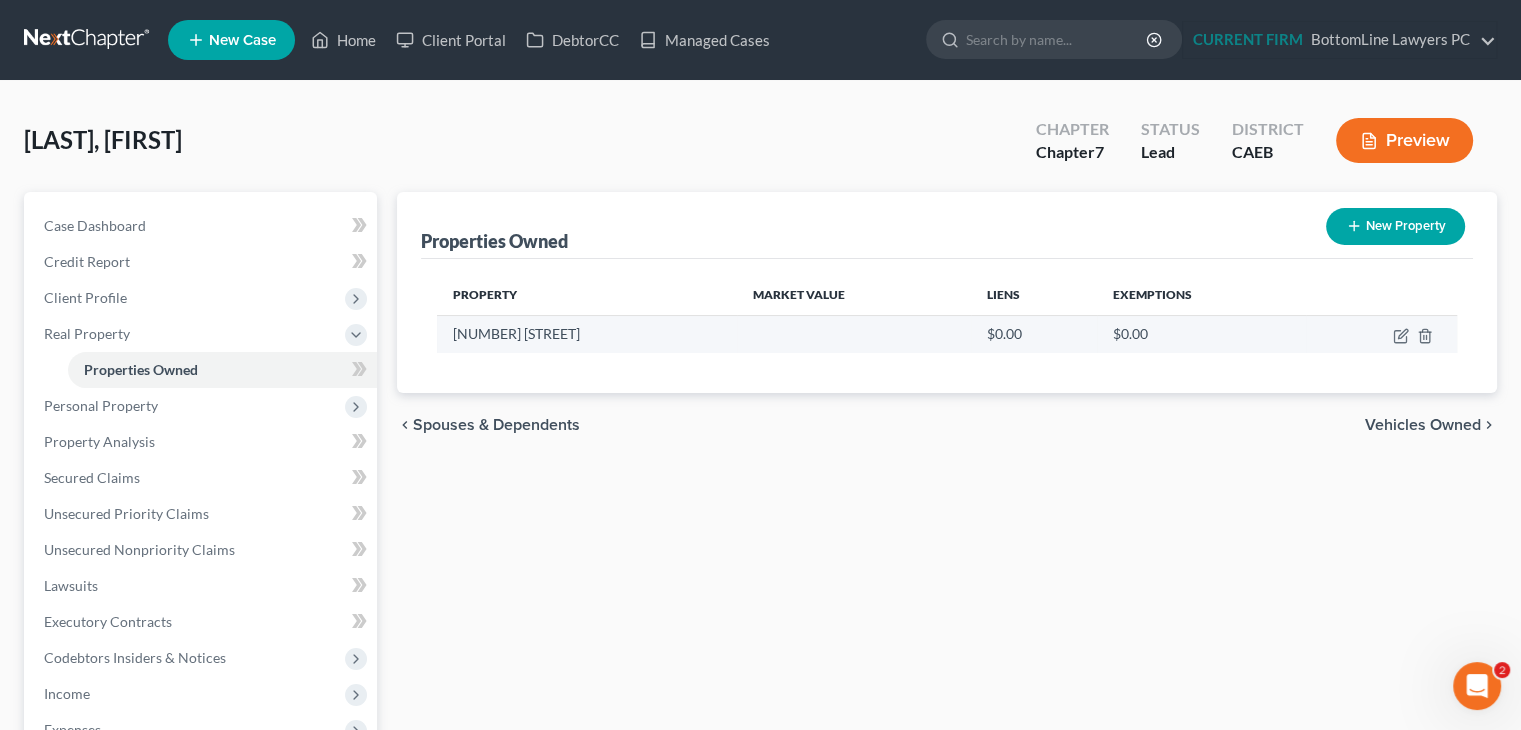 click at bounding box center [1381, 334] 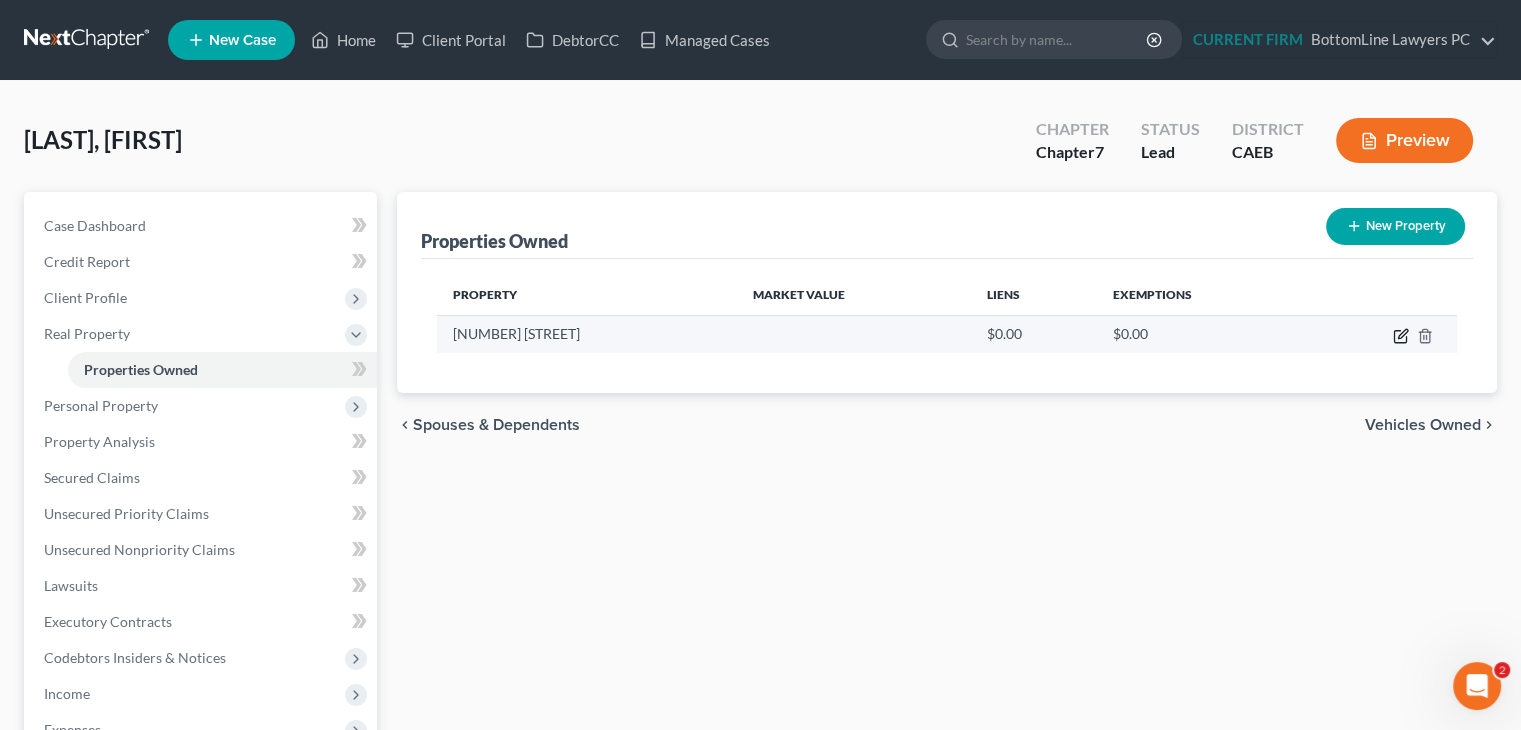 click 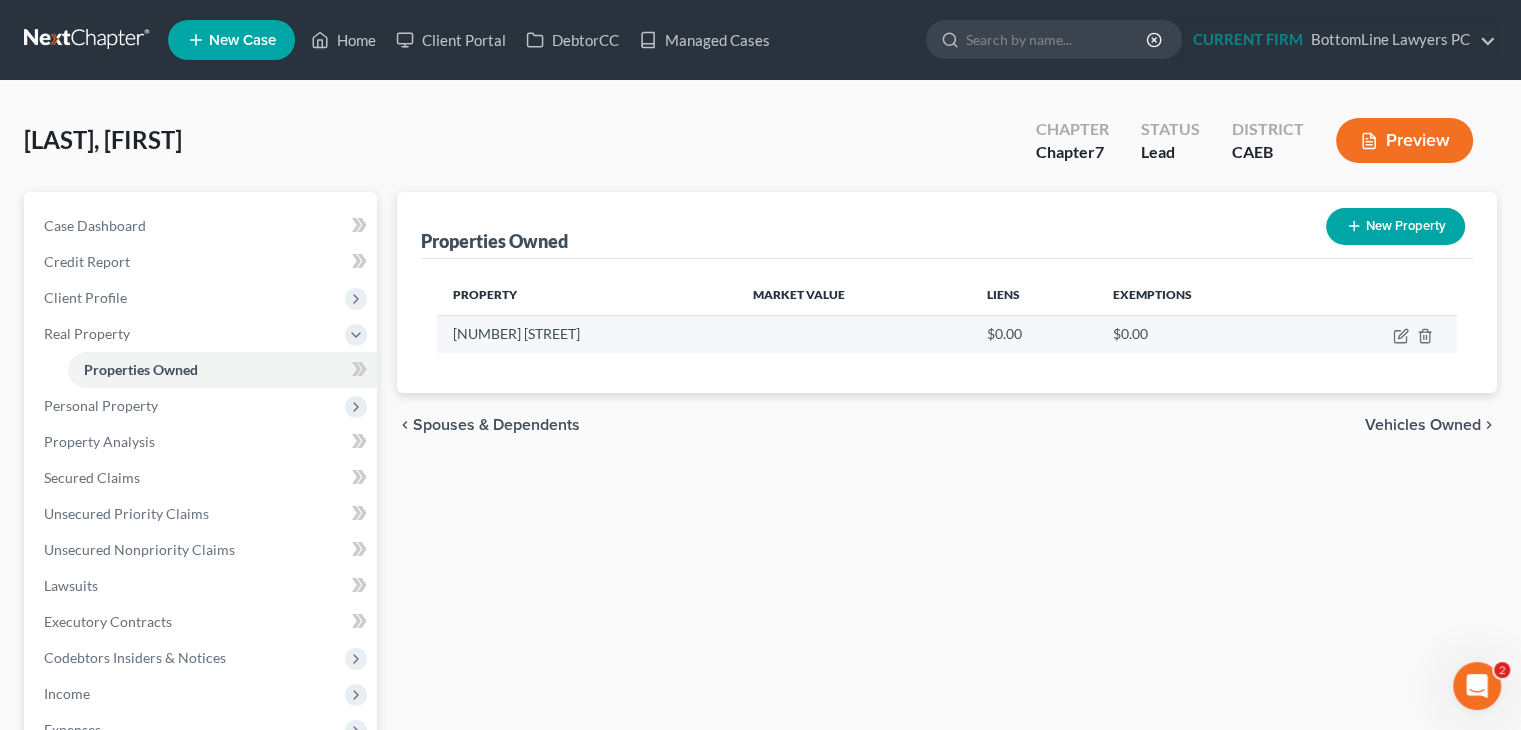 select on "4" 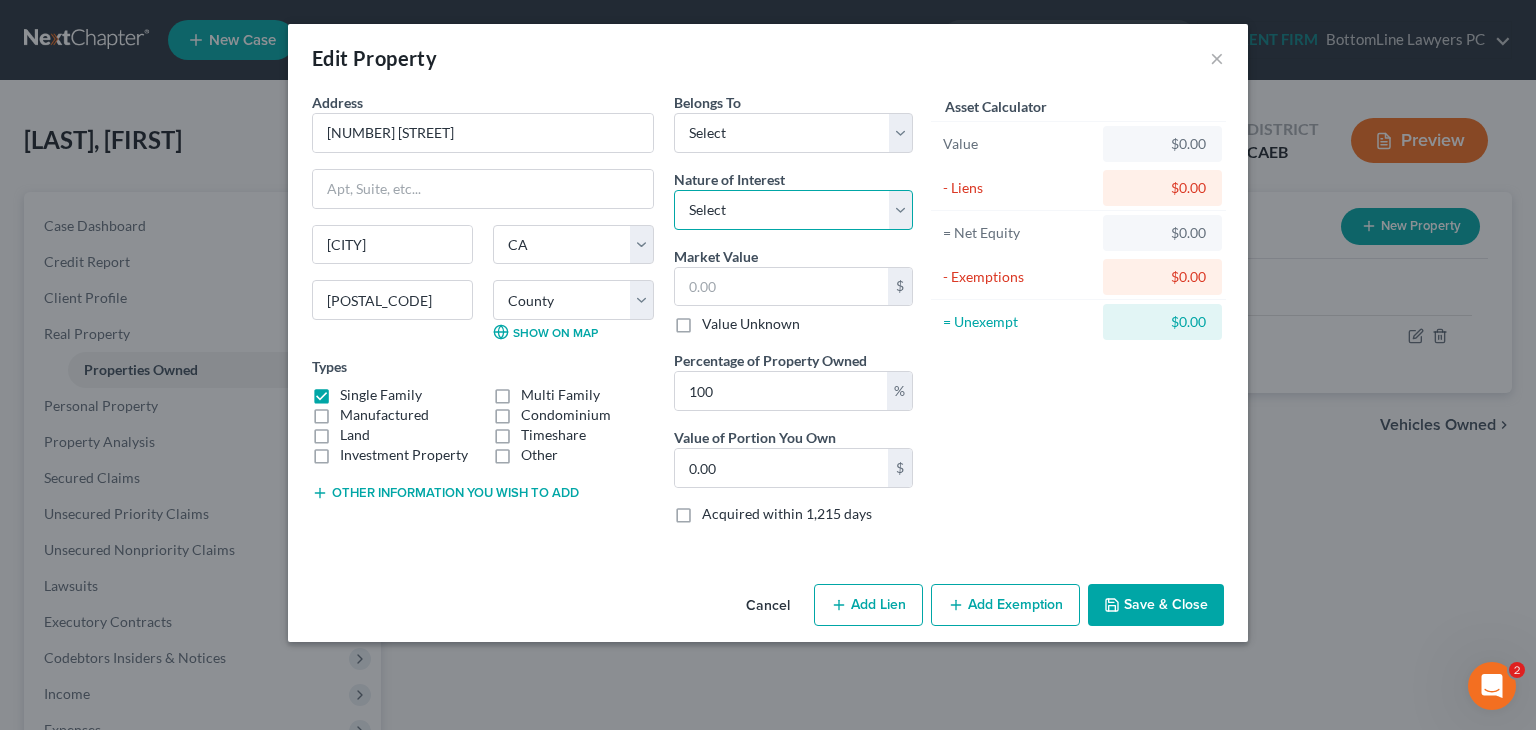 click on "Select Fee Simple Joint Tenant Life Estate Equitable Interest Future Interest Tenancy By The Entireties Tenants In Common Other" at bounding box center [793, 210] 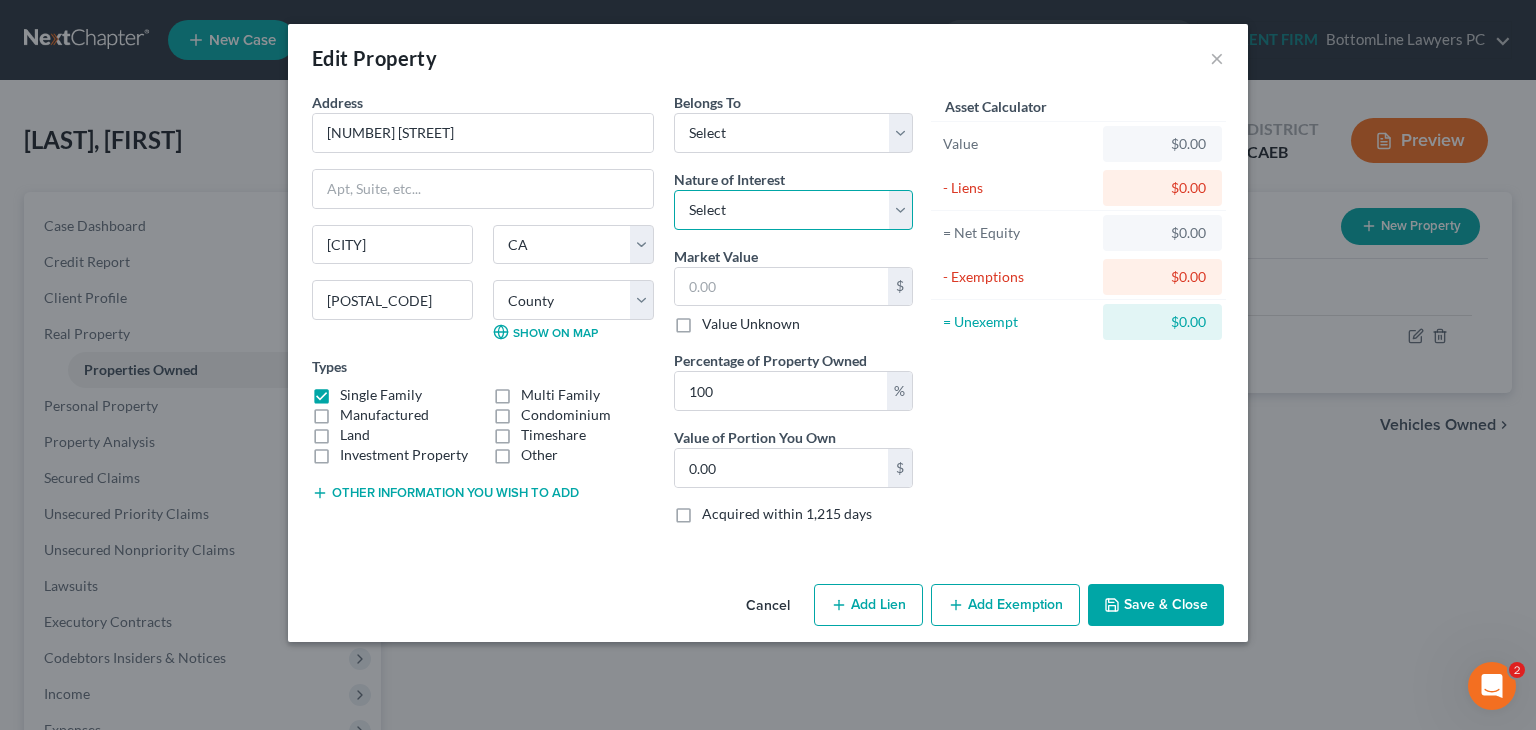 select on "0" 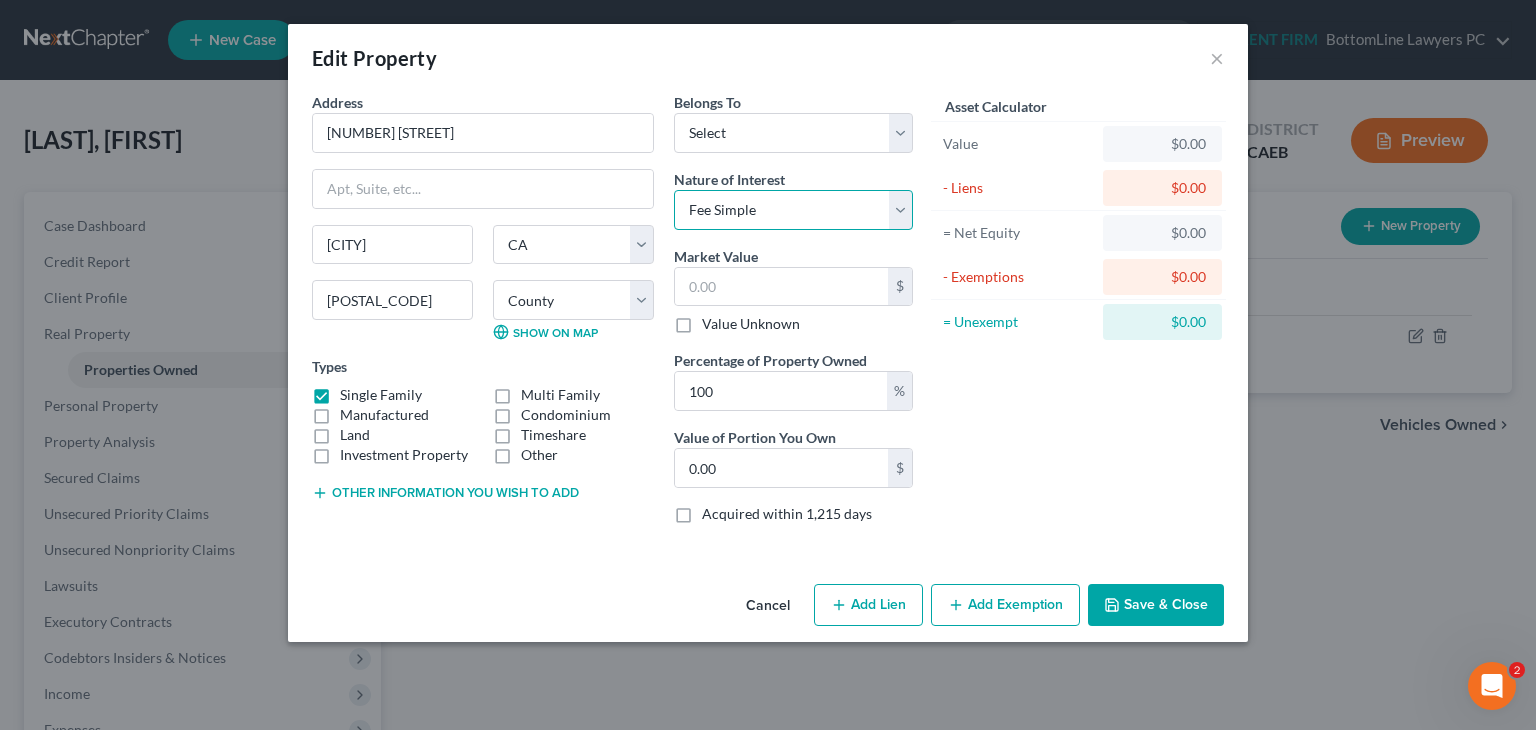 click on "Select Fee Simple Joint Tenant Life Estate Equitable Interest Future Interest Tenancy By The Entireties Tenants In Common Other" at bounding box center (793, 210) 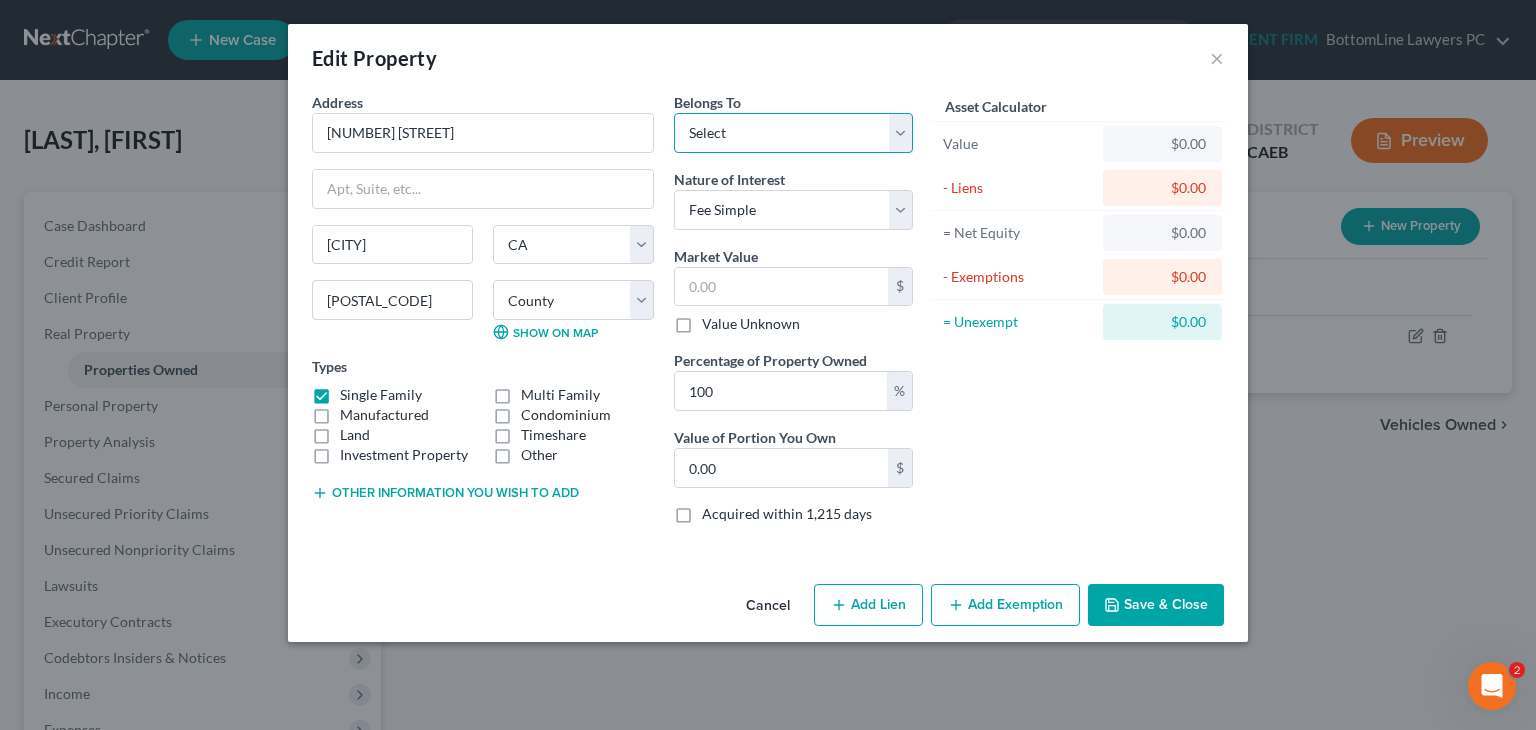 click on "Select Debtor 1 Only Debtor 2 Only Debtor 1 And Debtor 2 Only At Least One Of The Debtors And Another Community Property" at bounding box center [793, 133] 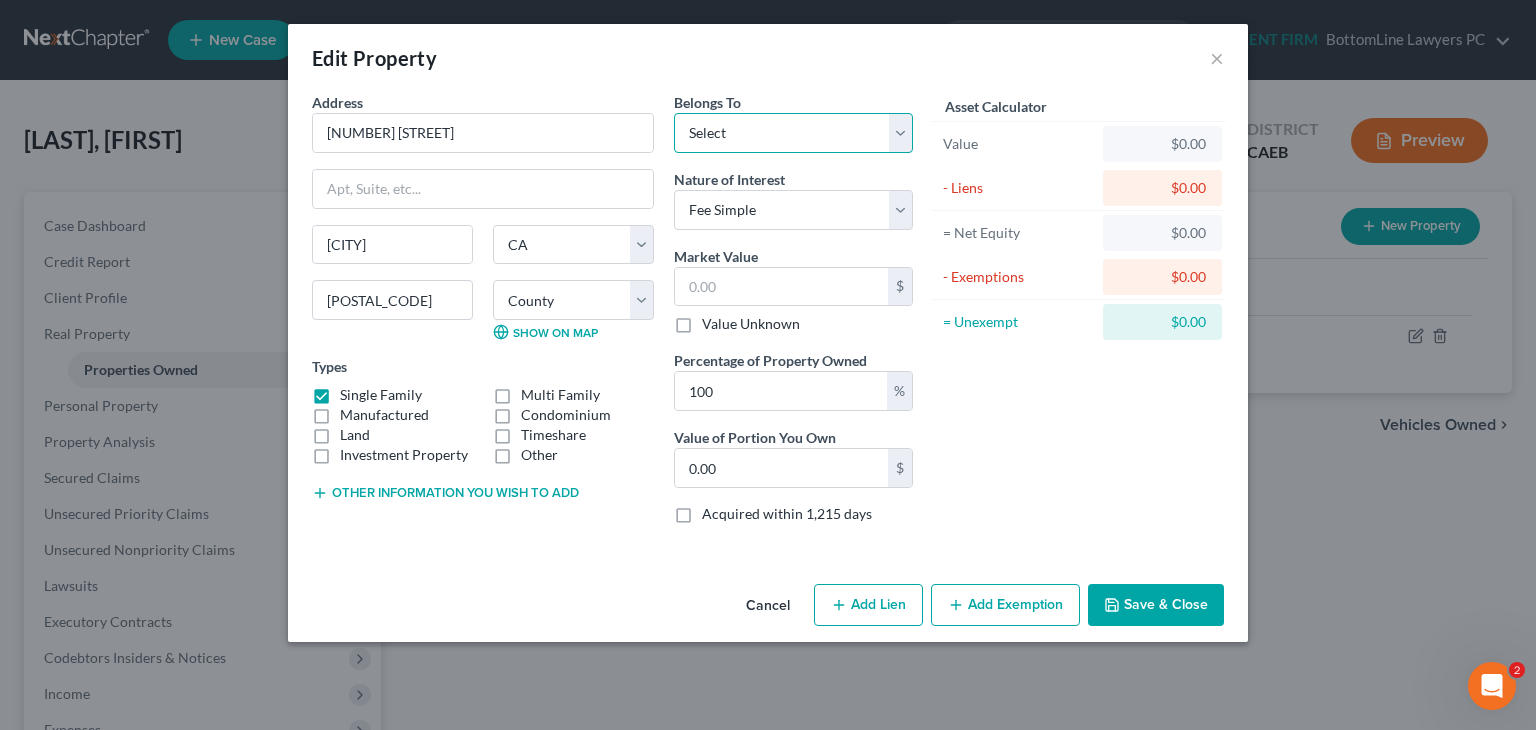 select on "2" 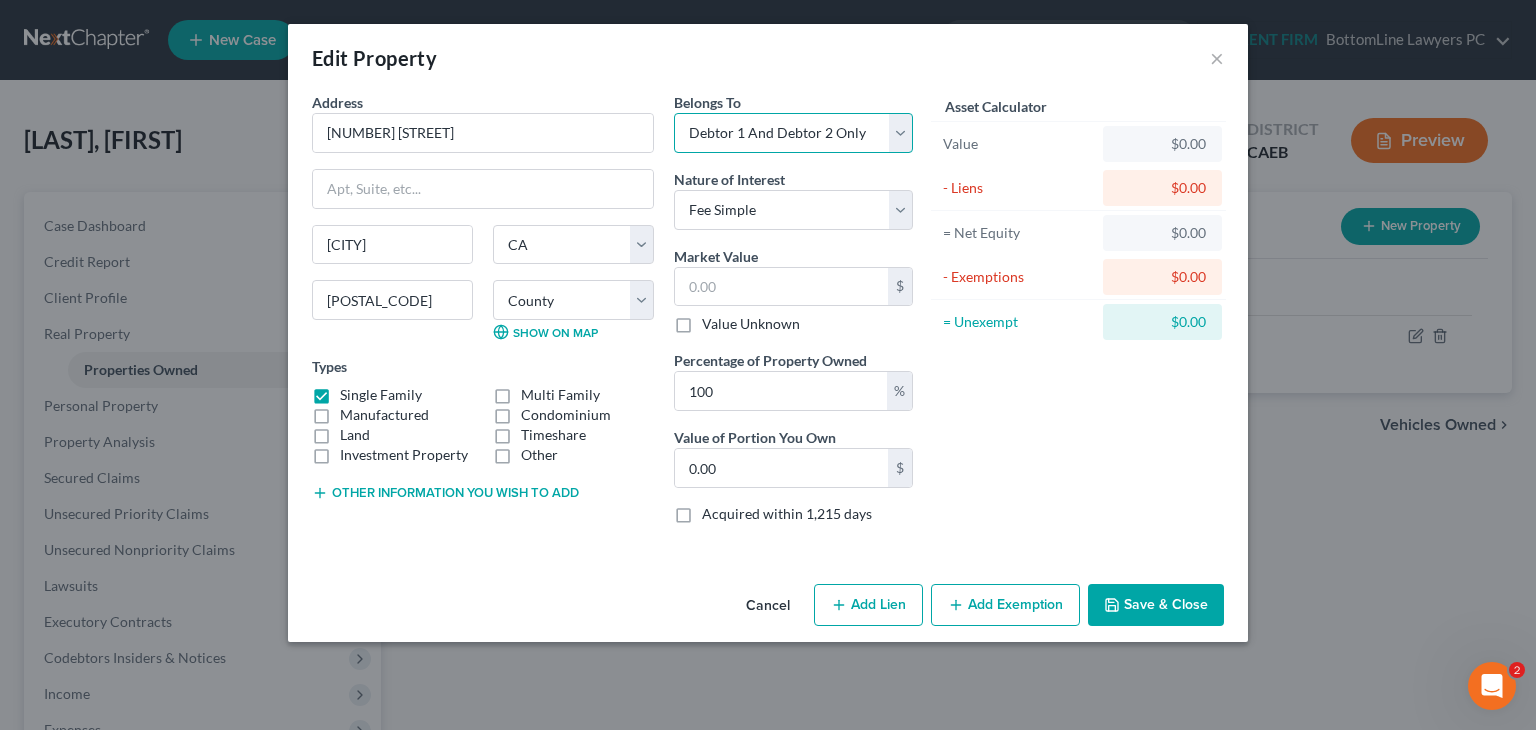click on "Select Debtor 1 Only Debtor 2 Only Debtor 1 And Debtor 2 Only At Least One Of The Debtors And Another Community Property" at bounding box center [793, 133] 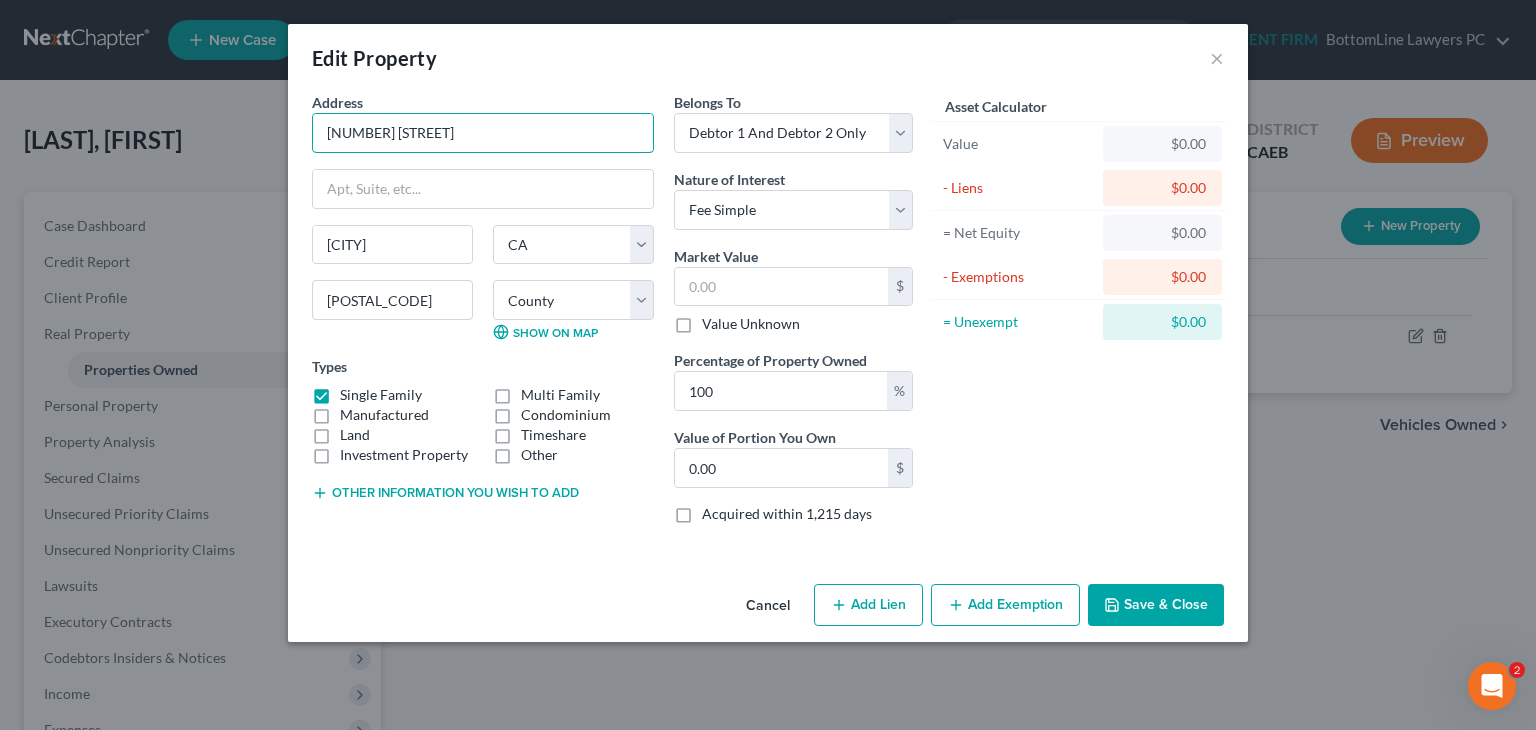 drag, startPoint x: 492, startPoint y: 133, endPoint x: 292, endPoint y: 161, distance: 201.95049 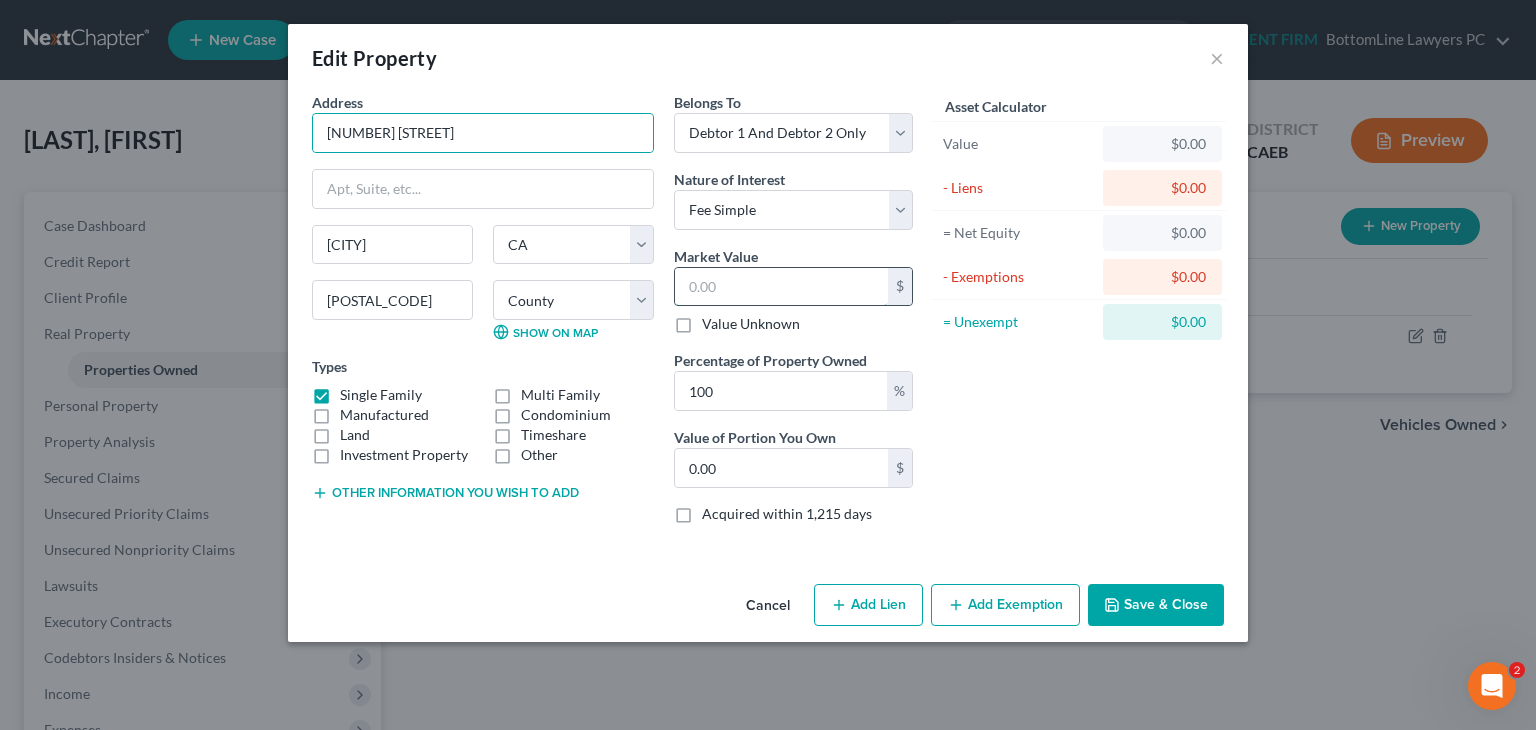 click at bounding box center [781, 287] 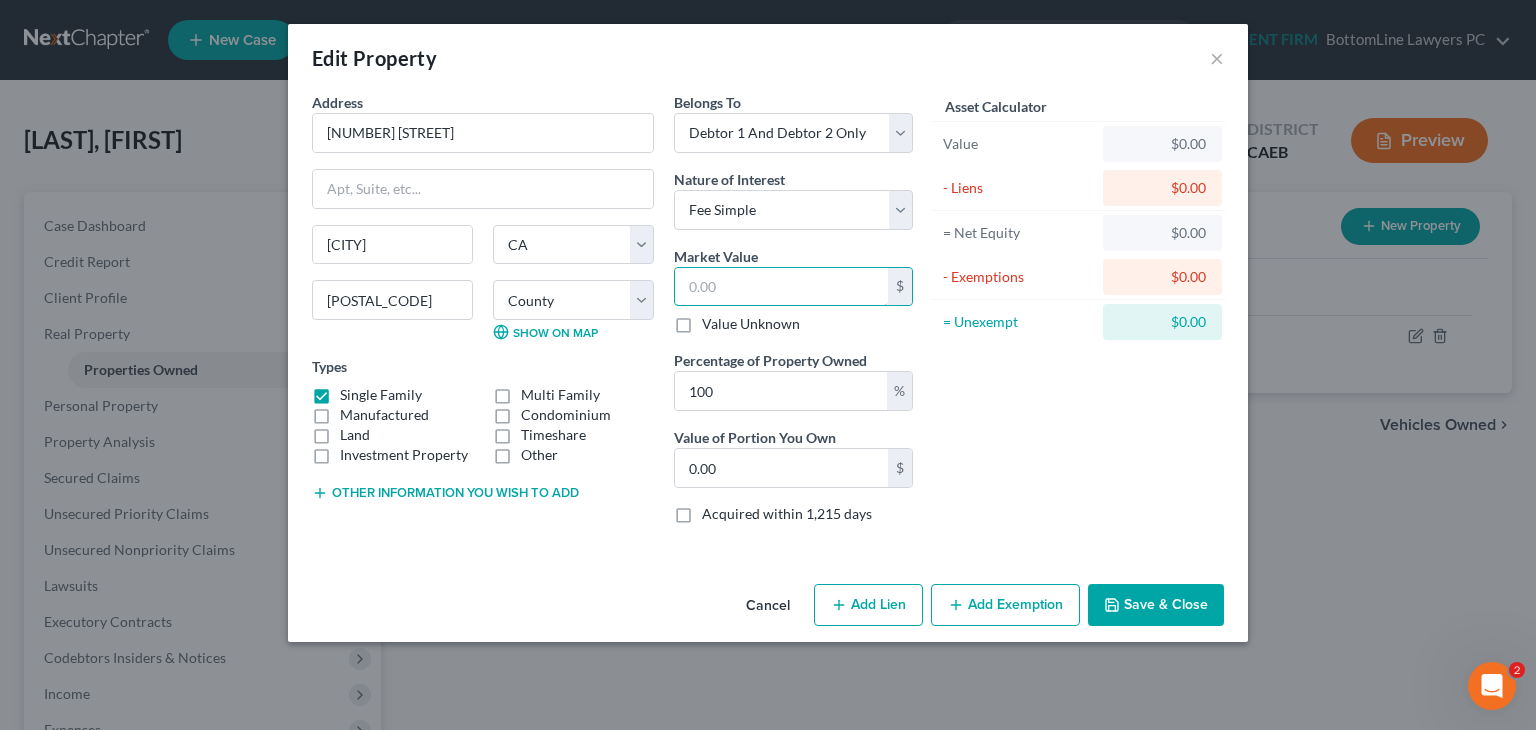 paste on "545,000" 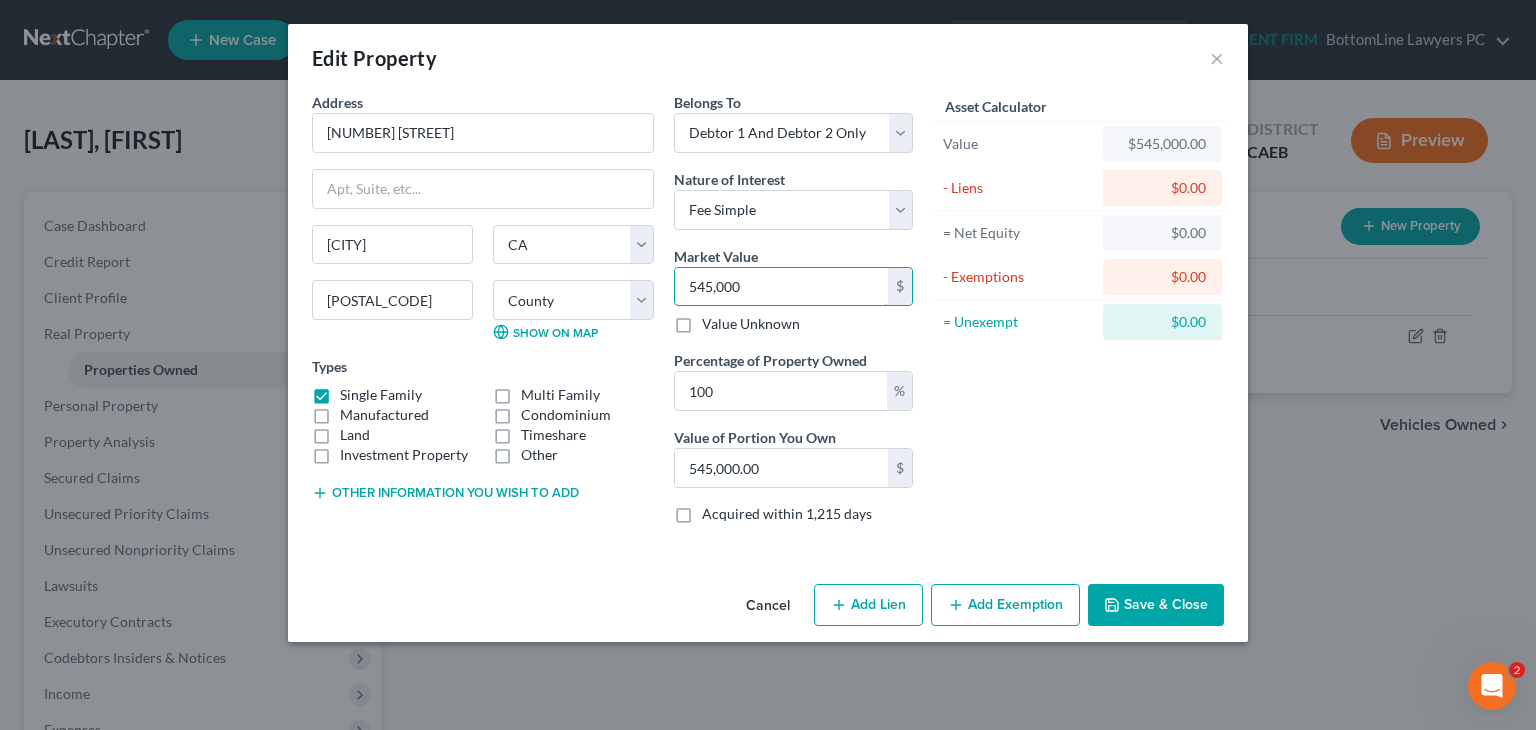 type on "545,000" 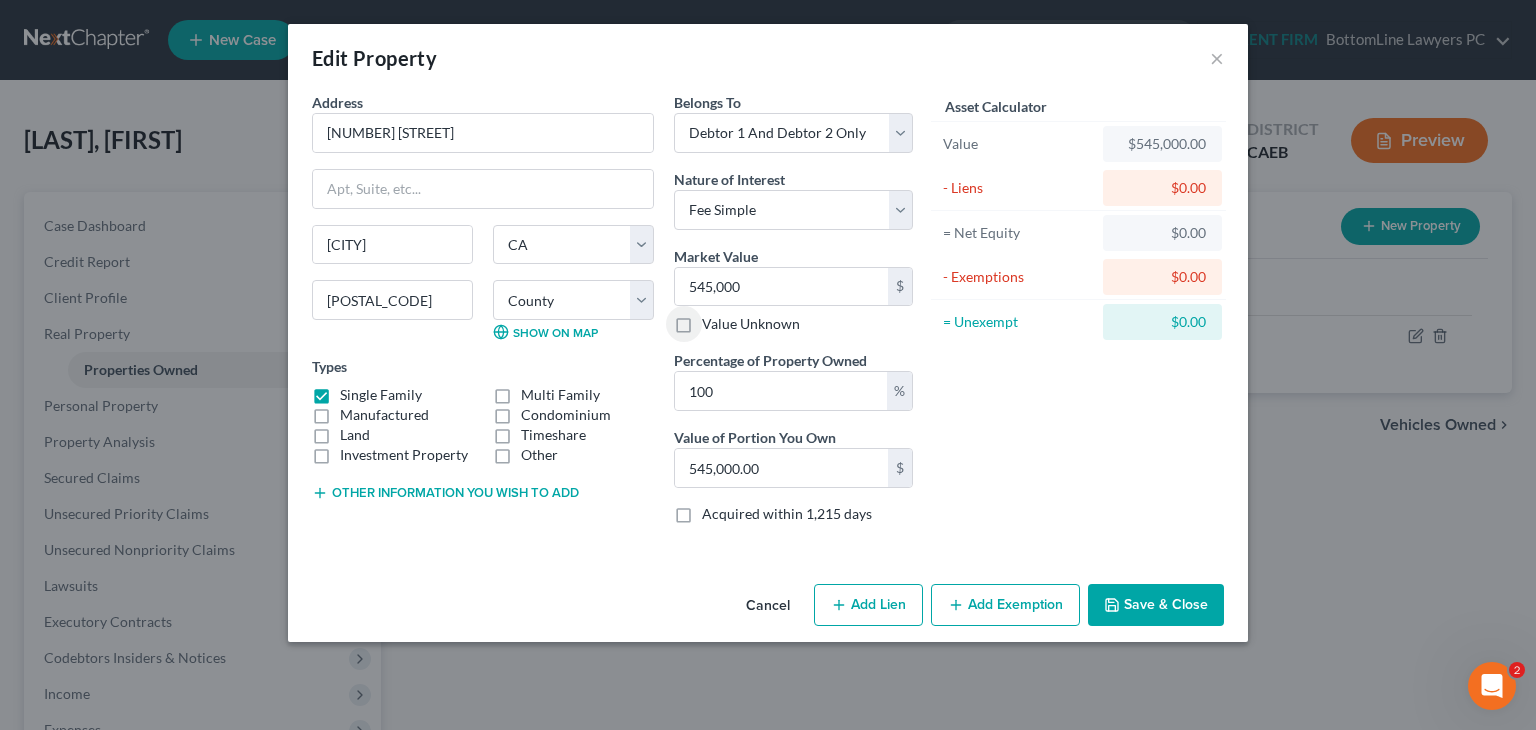 click on "Save & Close" at bounding box center [1156, 605] 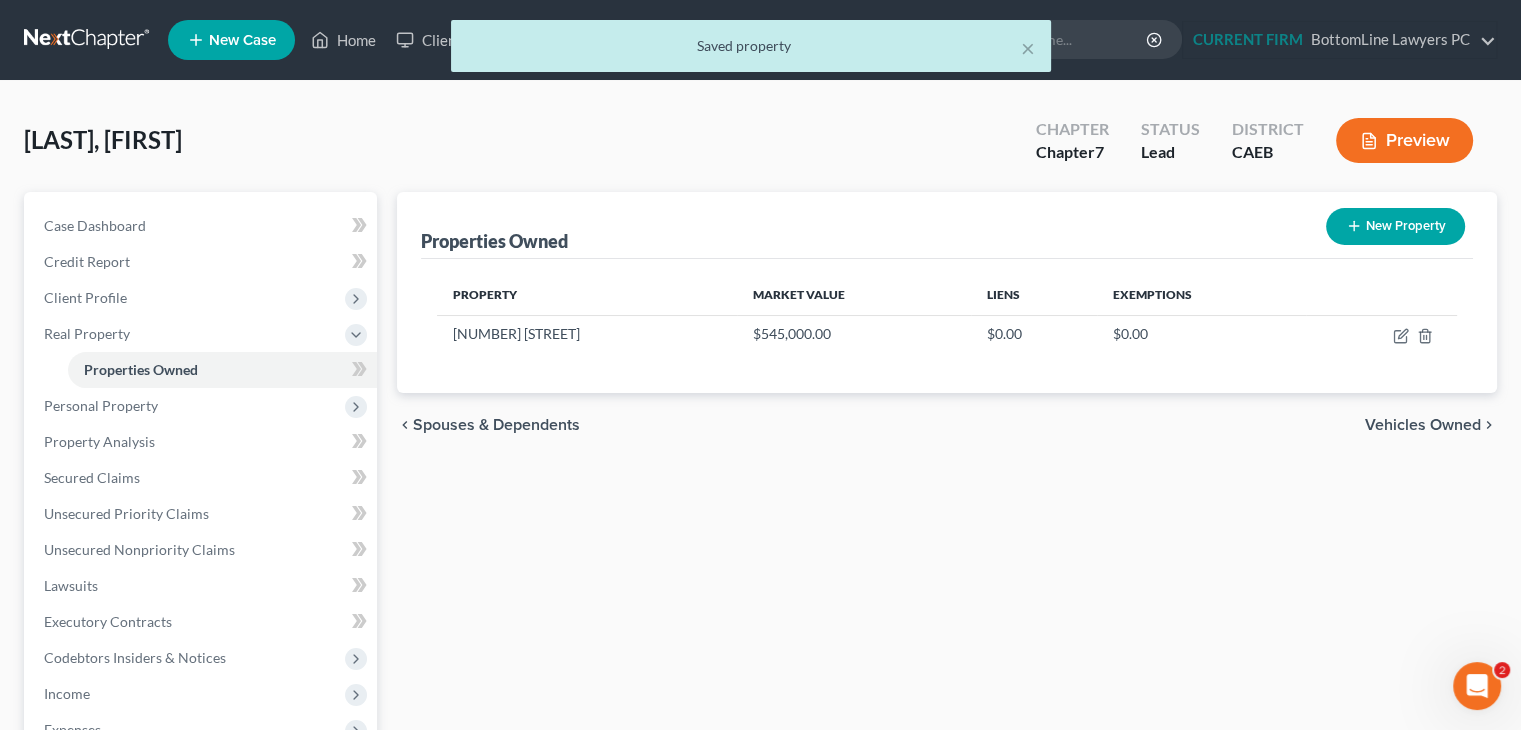 click on "Vehicles Owned" at bounding box center [1423, 425] 